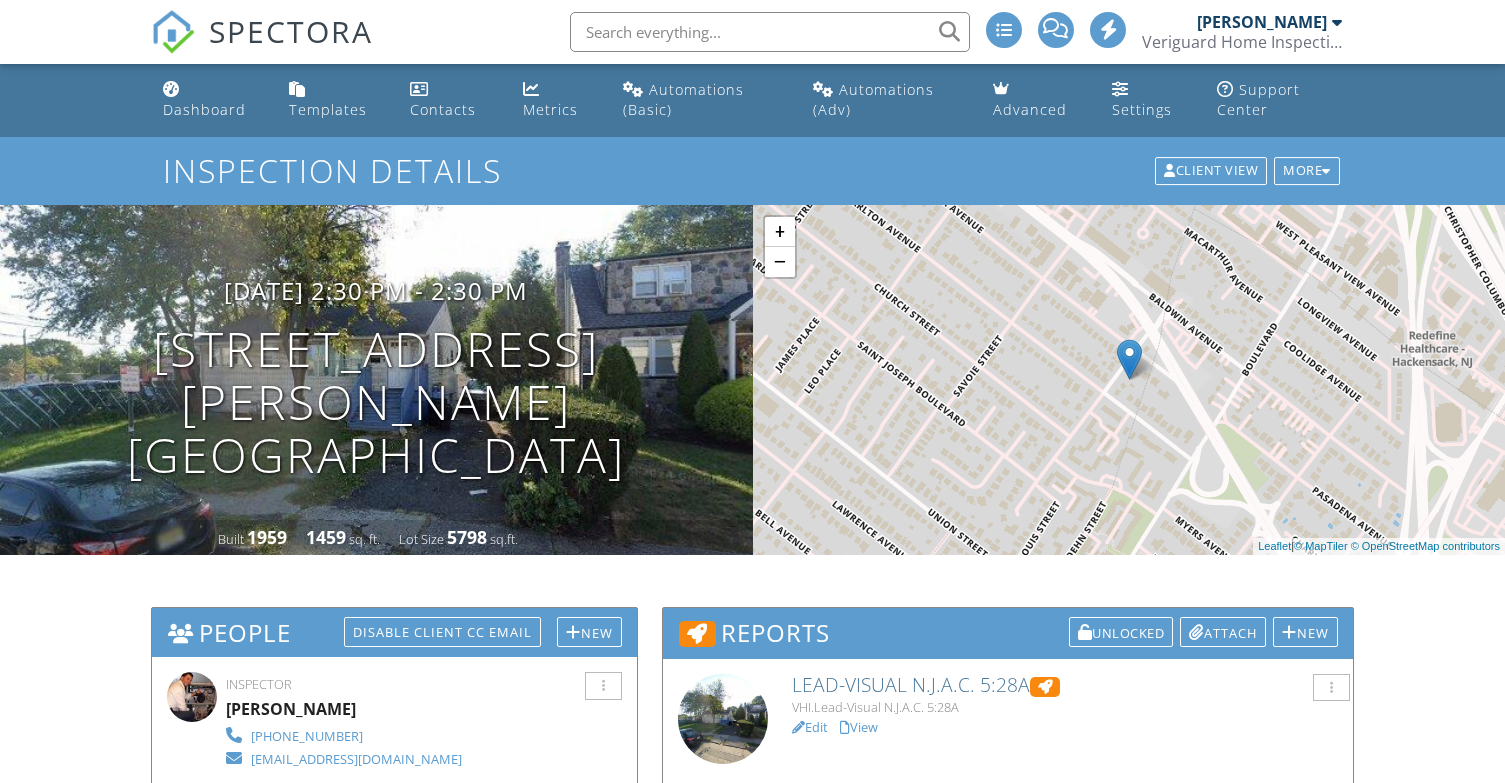 scroll, scrollTop: 333, scrollLeft: 0, axis: vertical 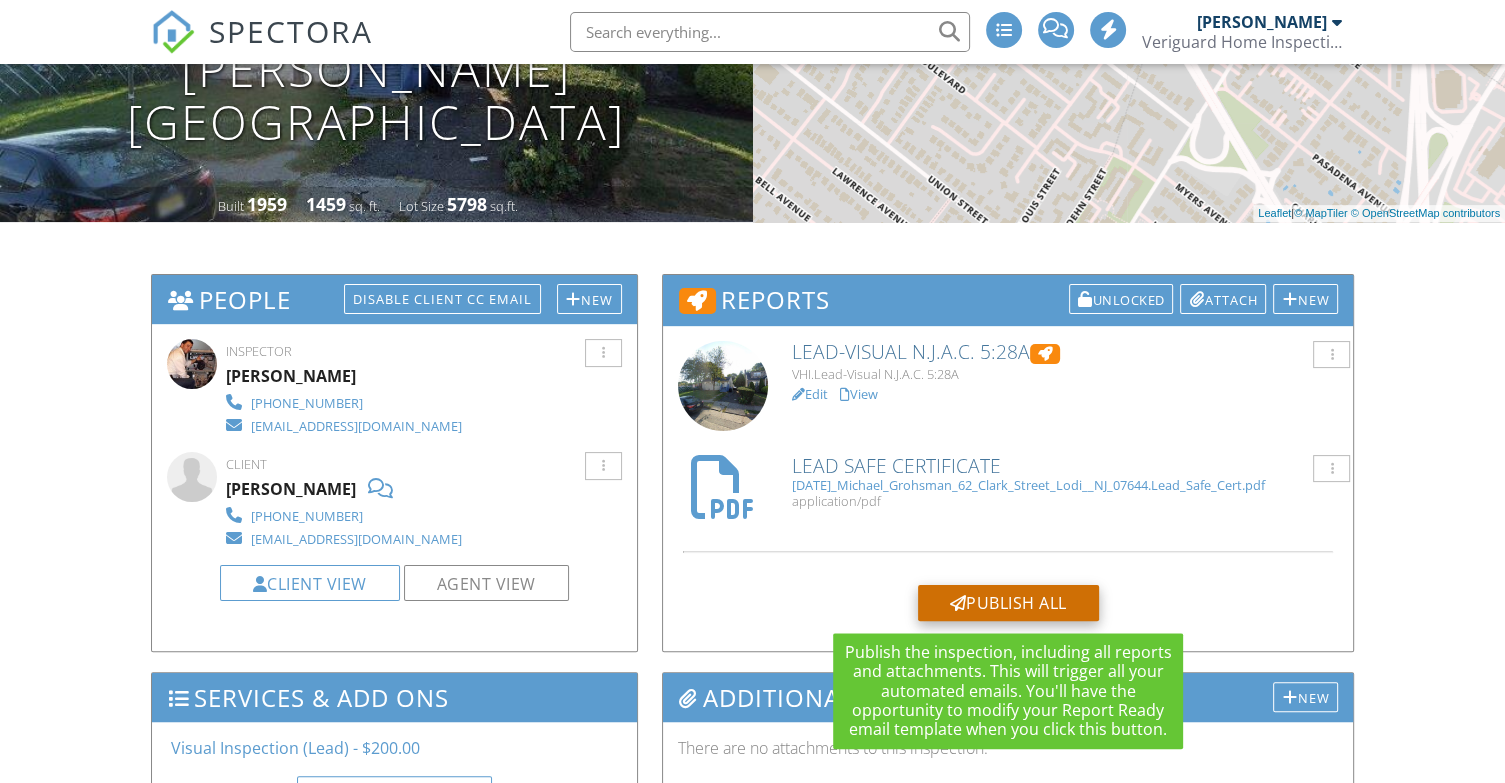 click on "Publish All" at bounding box center [1008, 603] 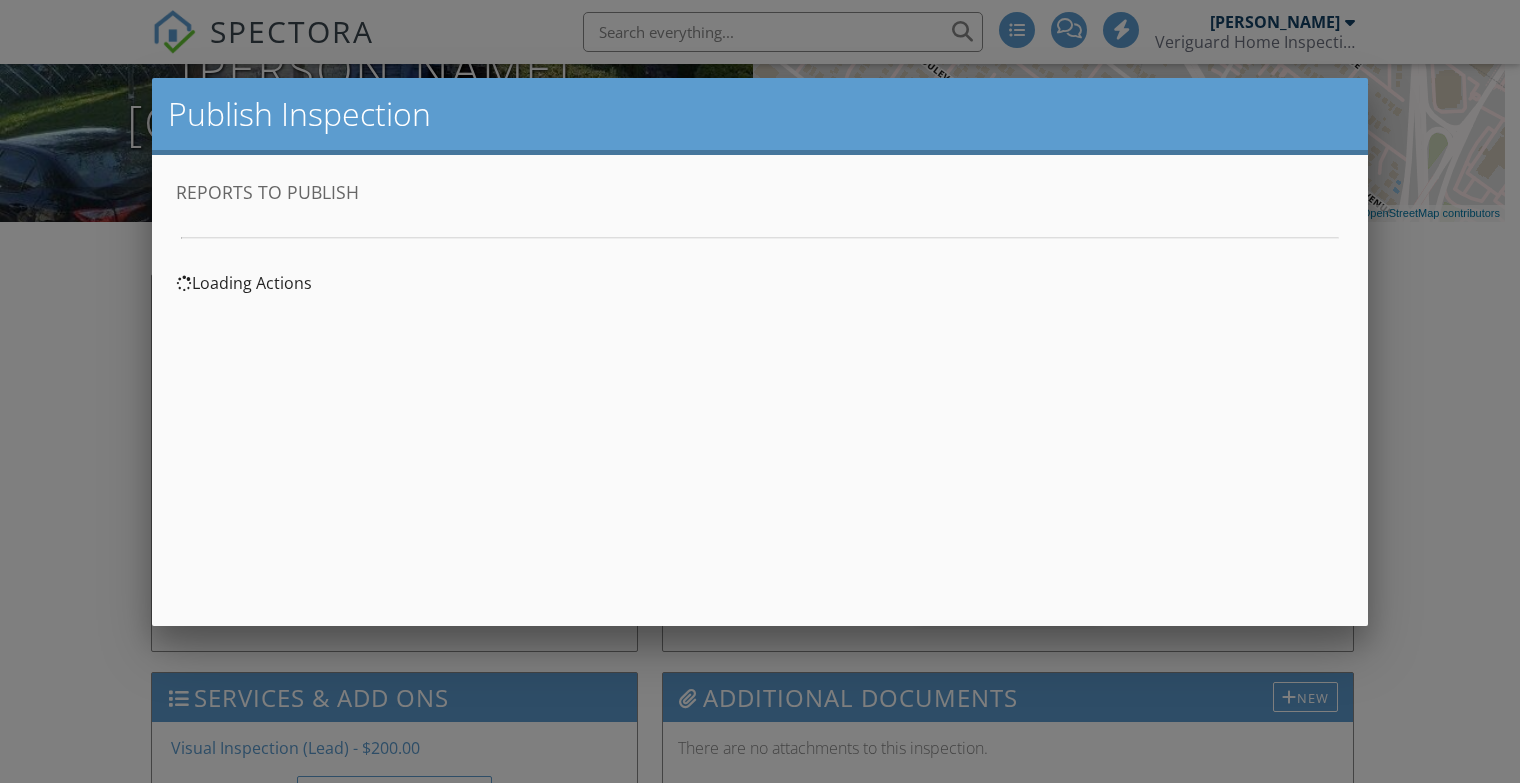 scroll, scrollTop: 0, scrollLeft: 0, axis: both 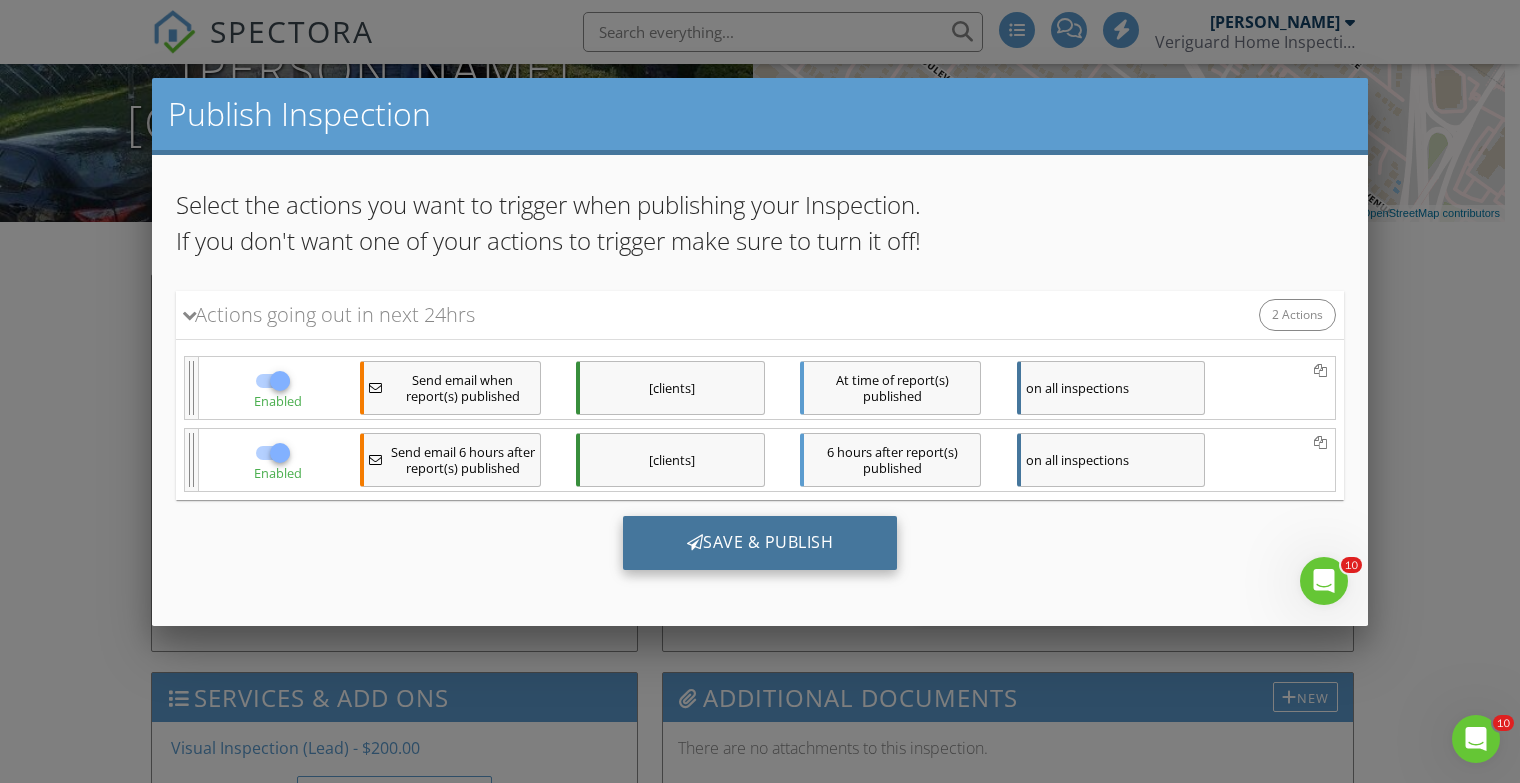 click on "Save & Publish" at bounding box center [760, 543] 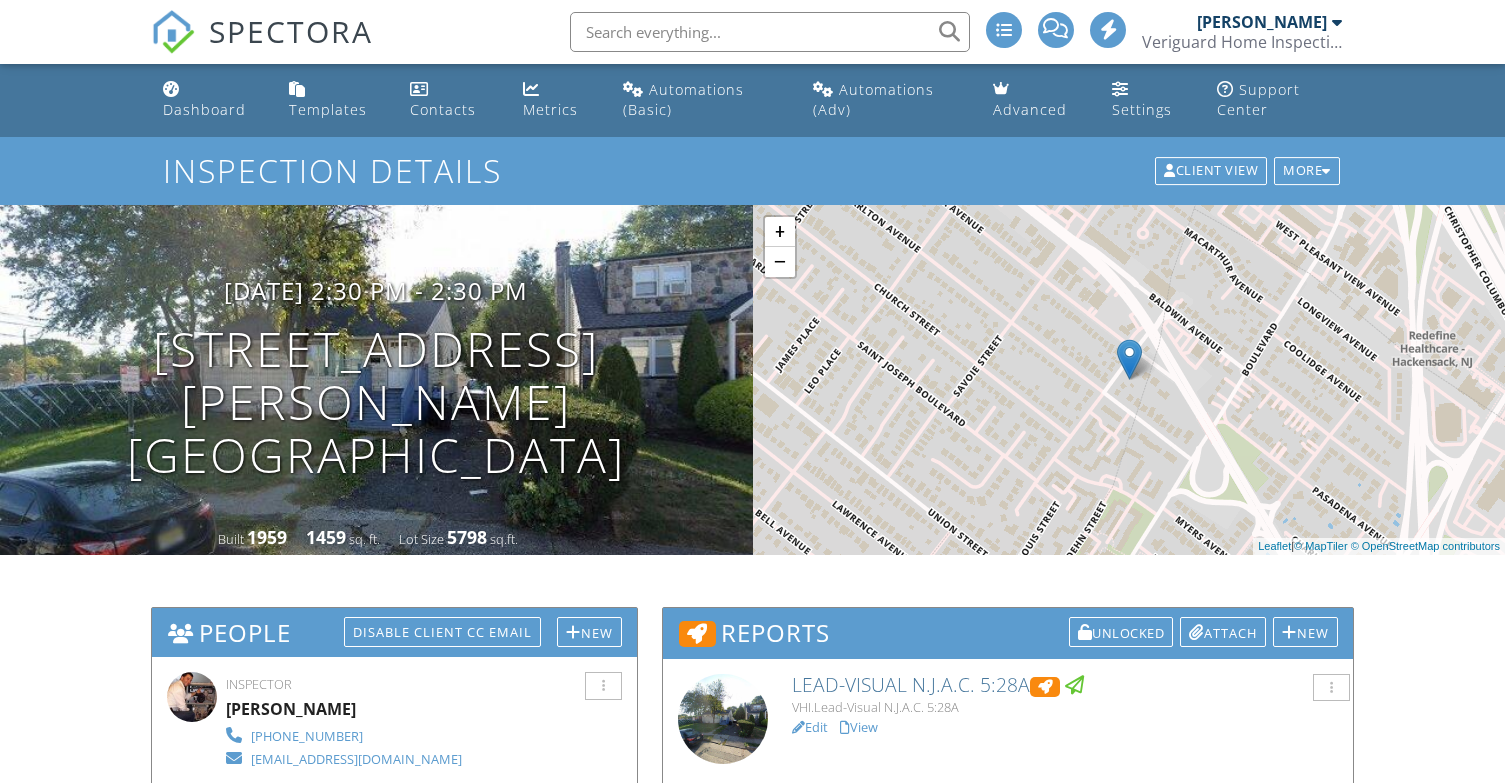 scroll, scrollTop: 0, scrollLeft: 0, axis: both 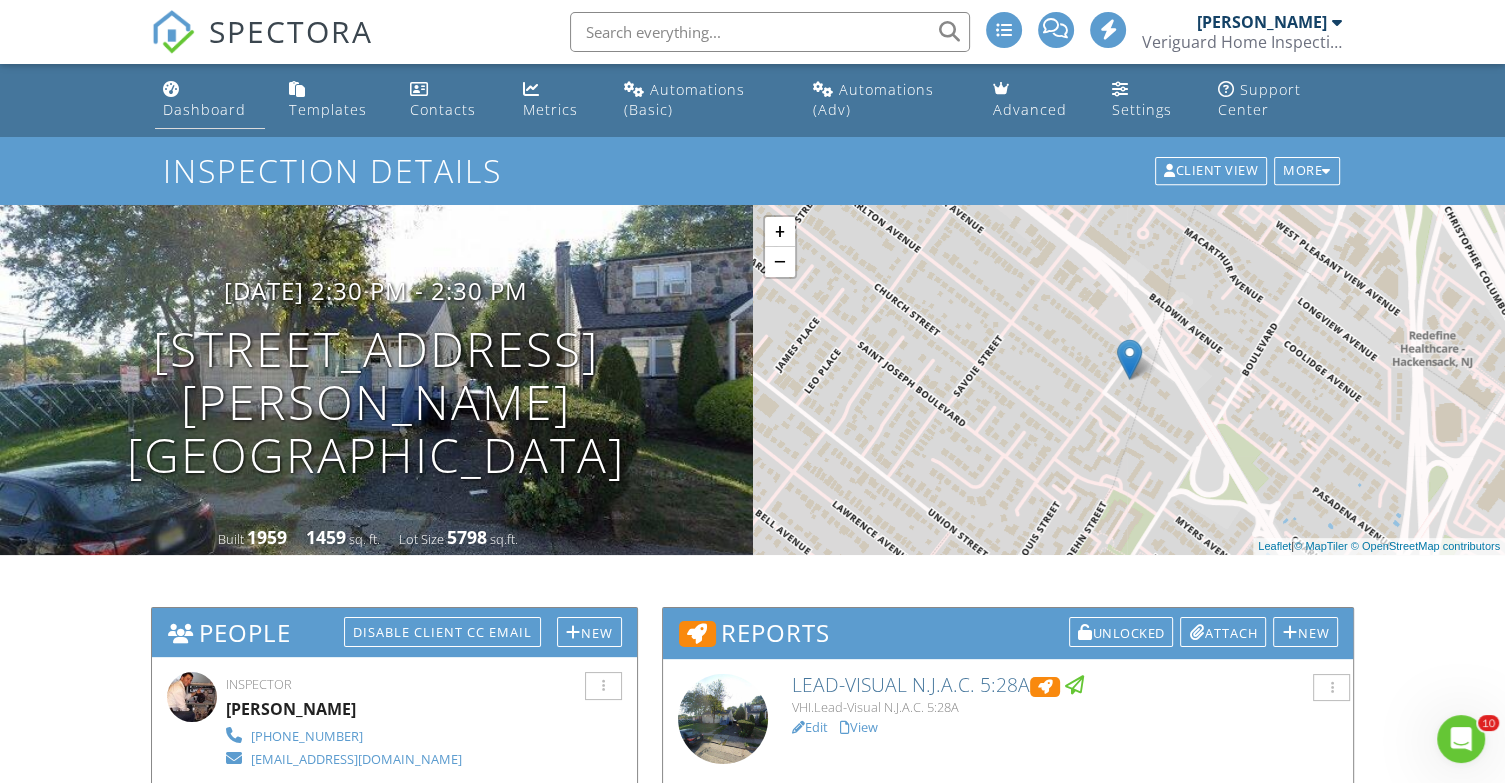click on "Dashboard" at bounding box center [204, 109] 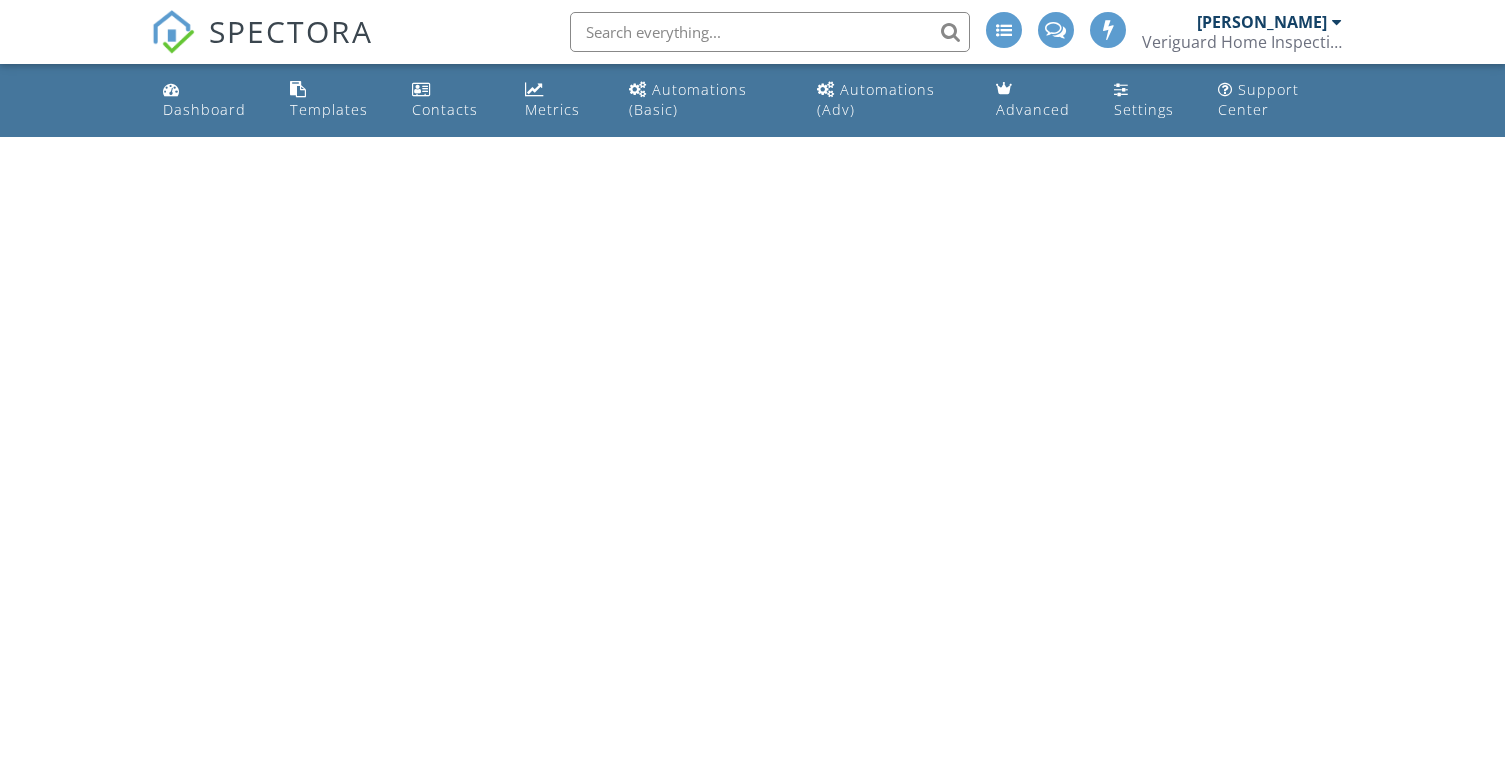 scroll, scrollTop: 0, scrollLeft: 0, axis: both 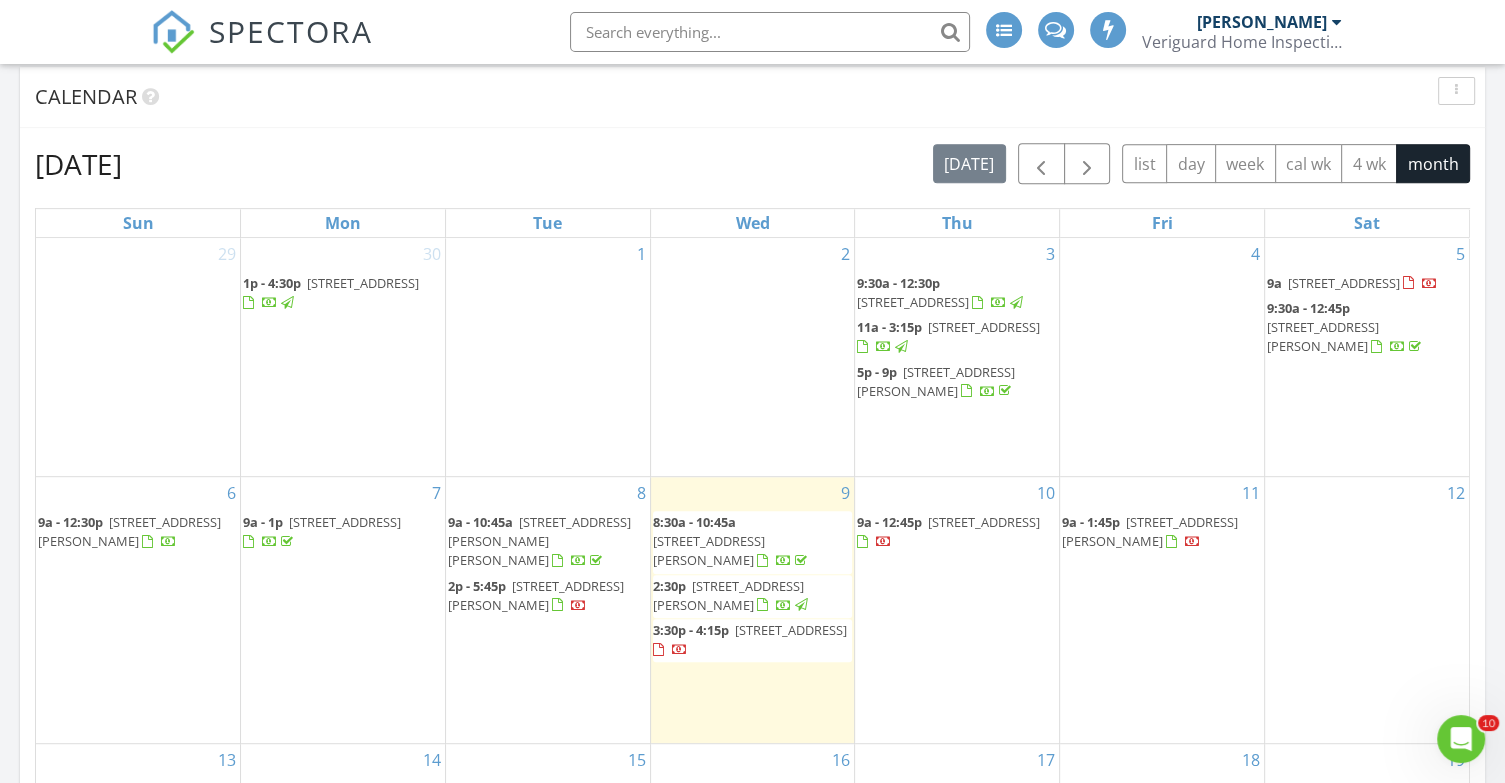click on "32 Duke Dr, Paramus 07652" at bounding box center (984, 522) 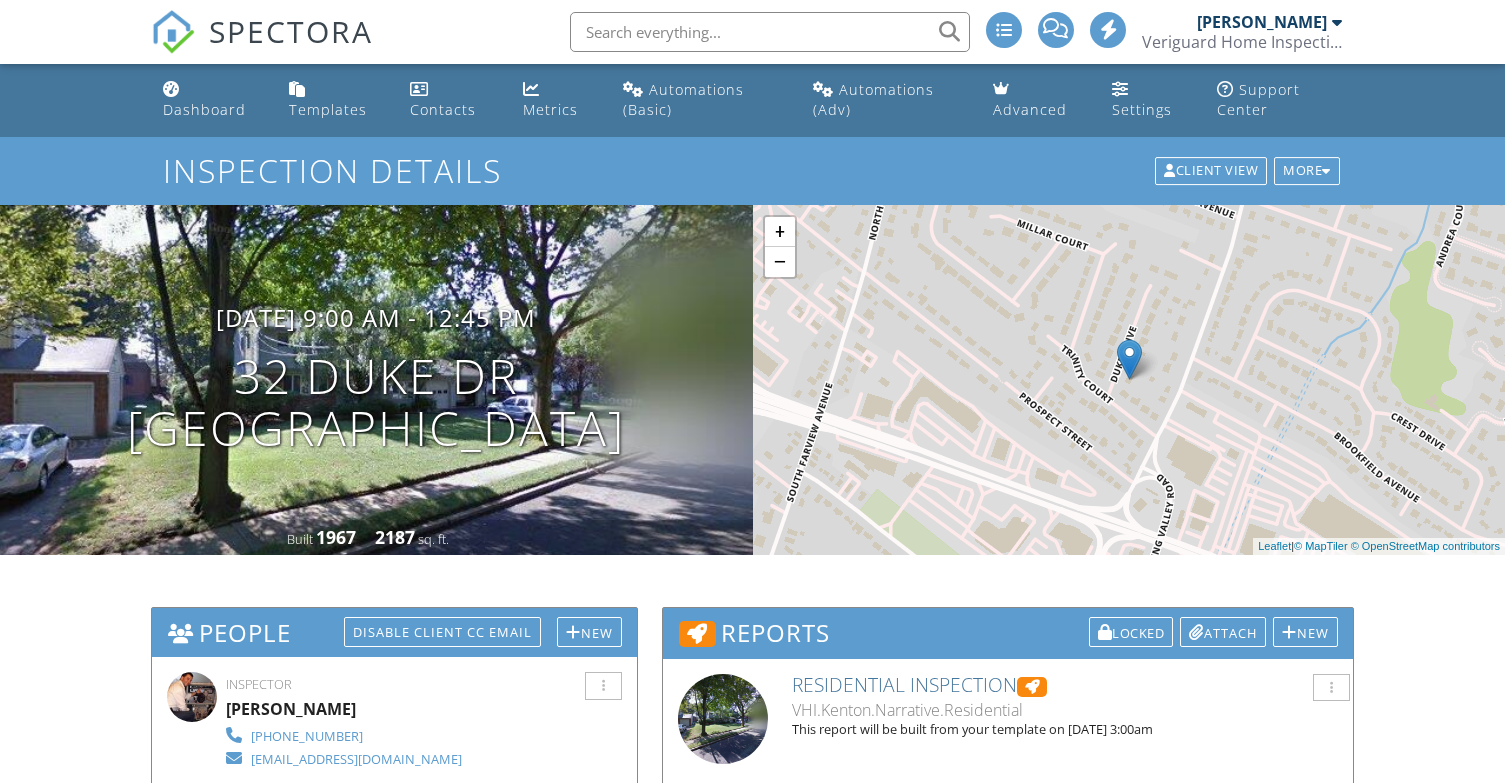 scroll, scrollTop: 500, scrollLeft: 0, axis: vertical 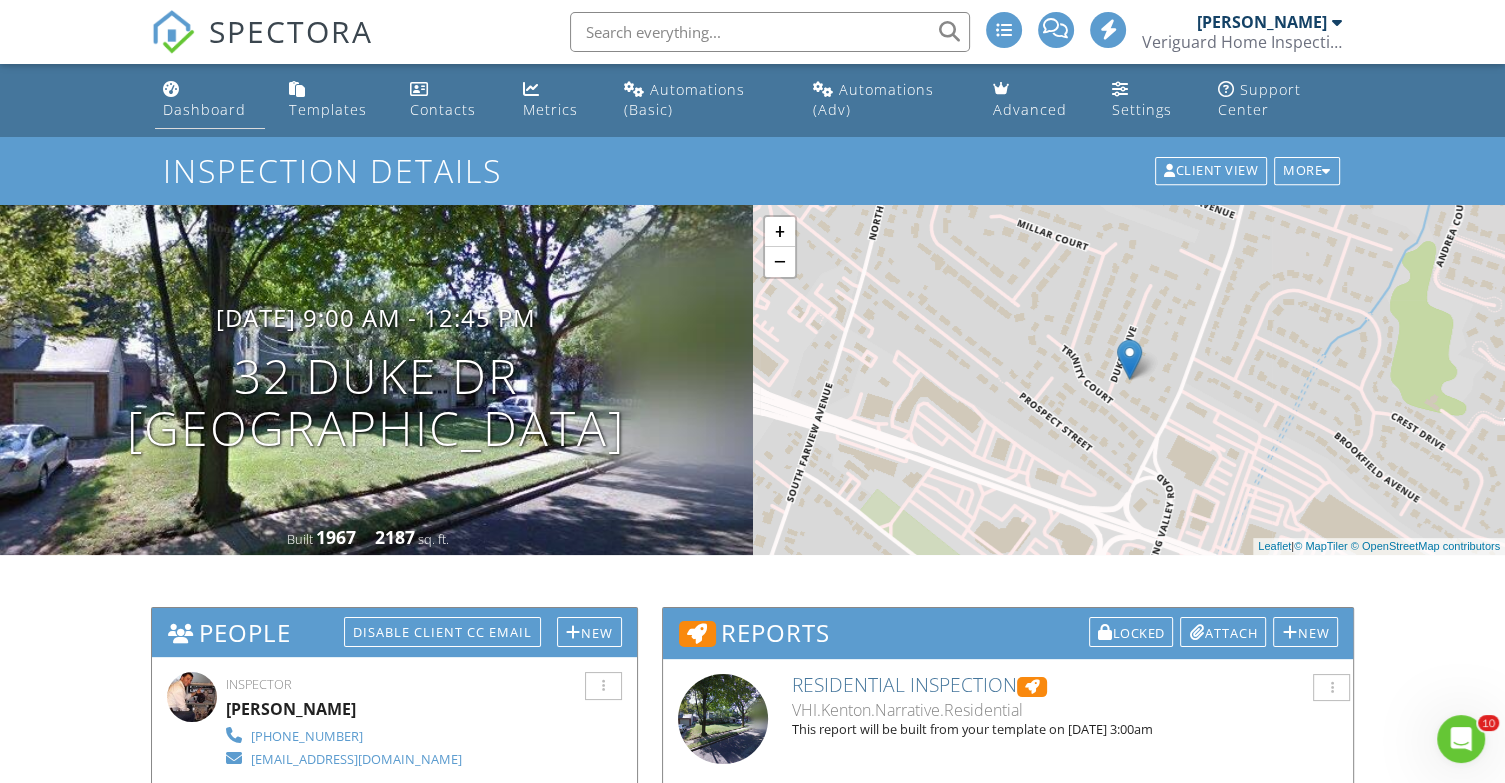 click on "Dashboard" at bounding box center [204, 109] 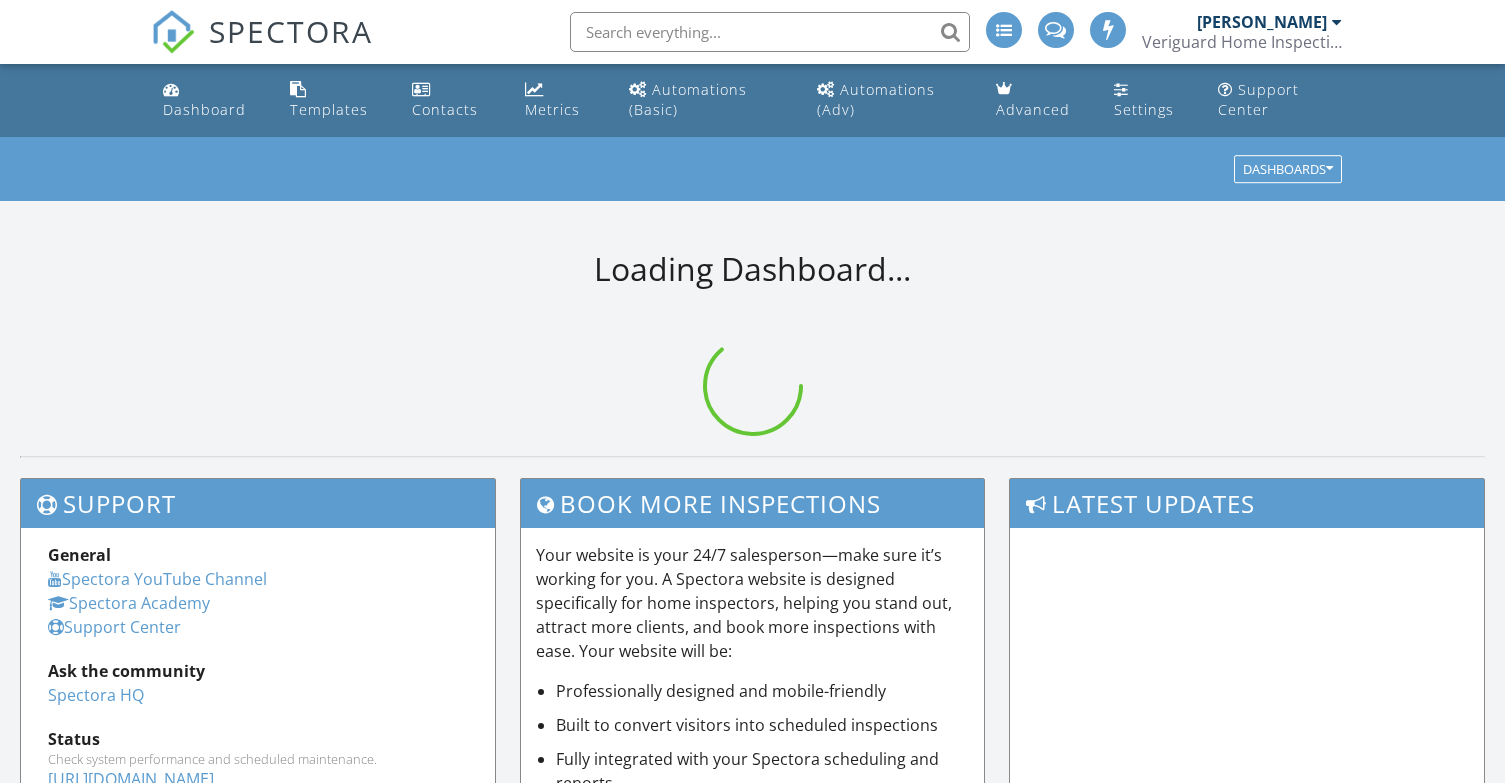 scroll, scrollTop: 0, scrollLeft: 0, axis: both 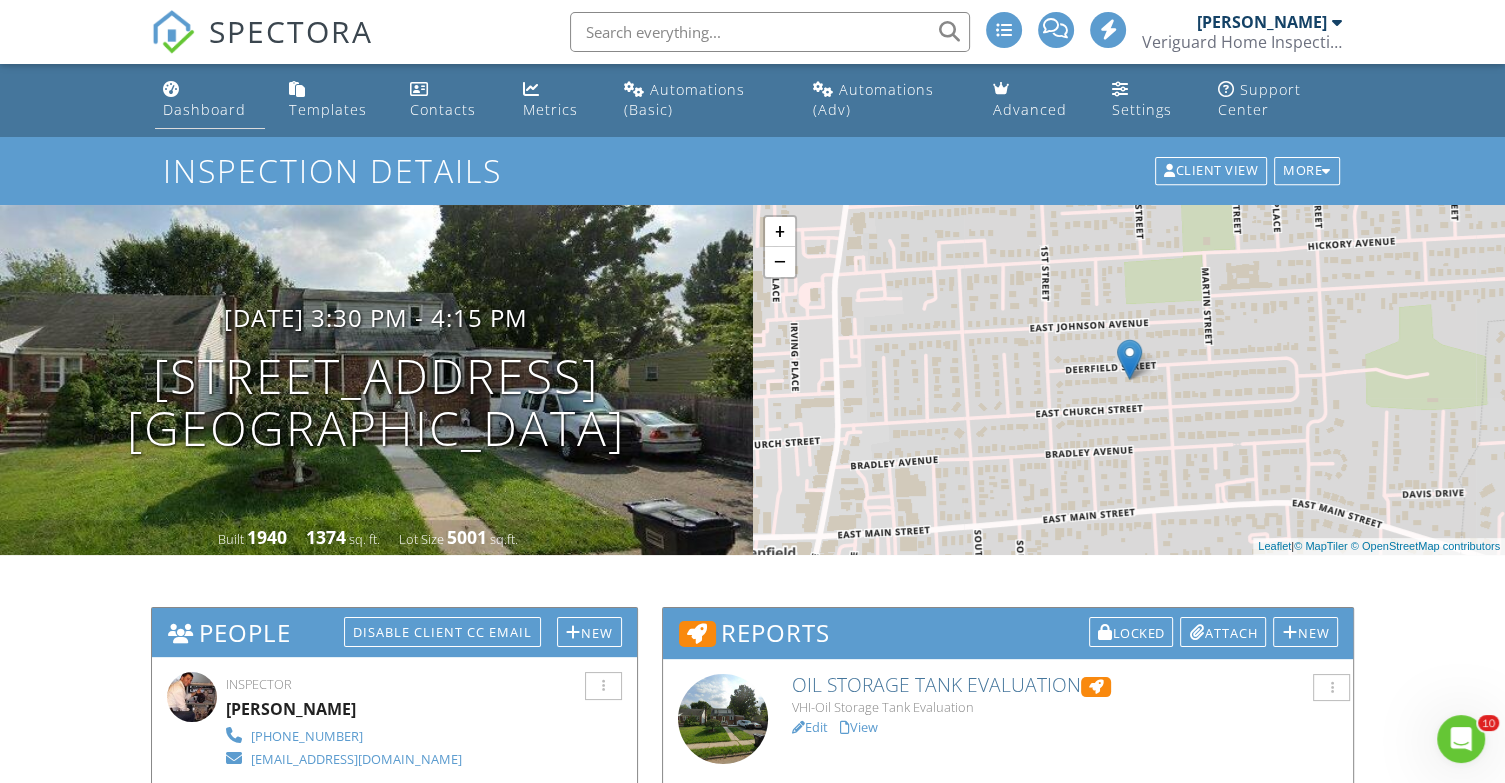 click on "Dashboard" at bounding box center [204, 109] 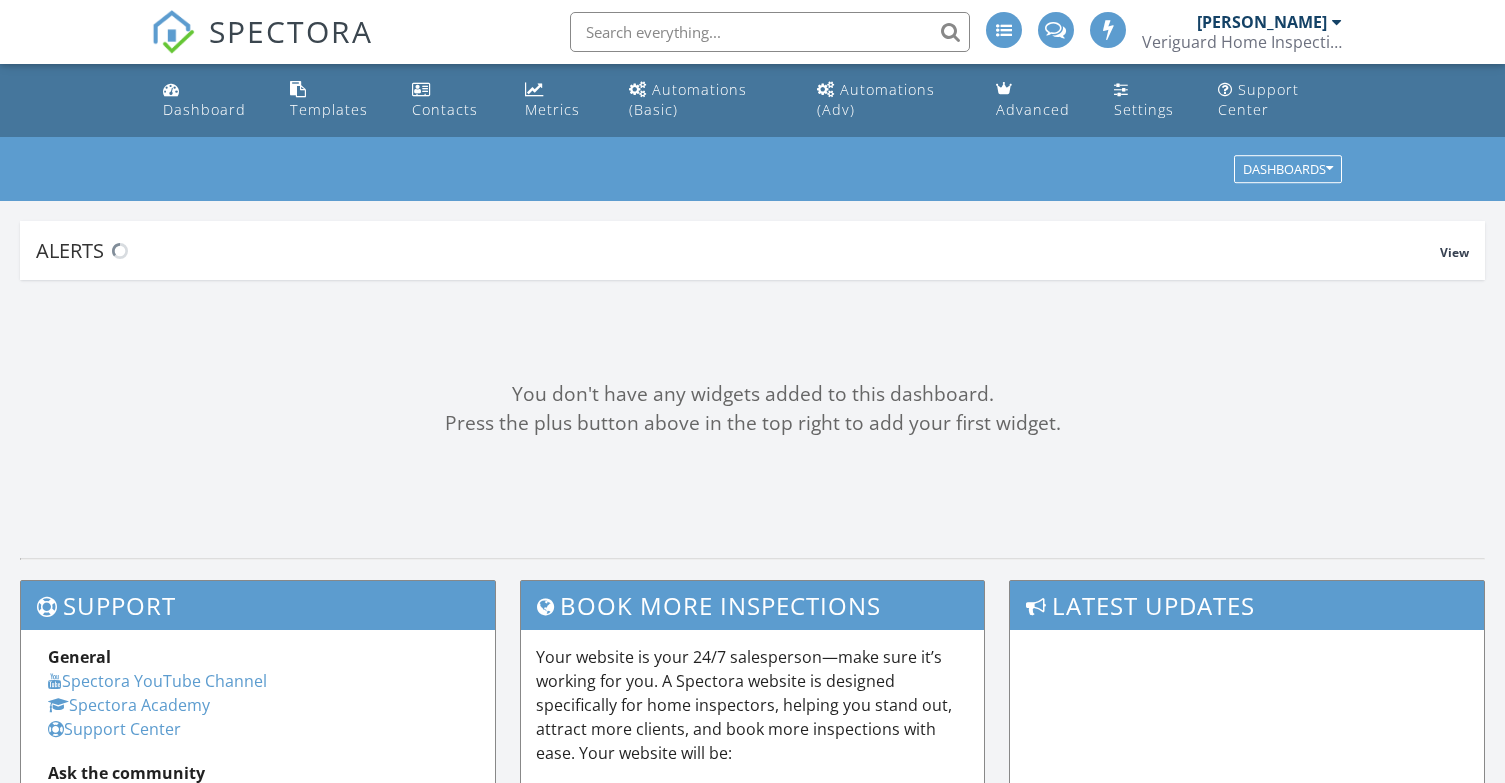 scroll, scrollTop: 0, scrollLeft: 0, axis: both 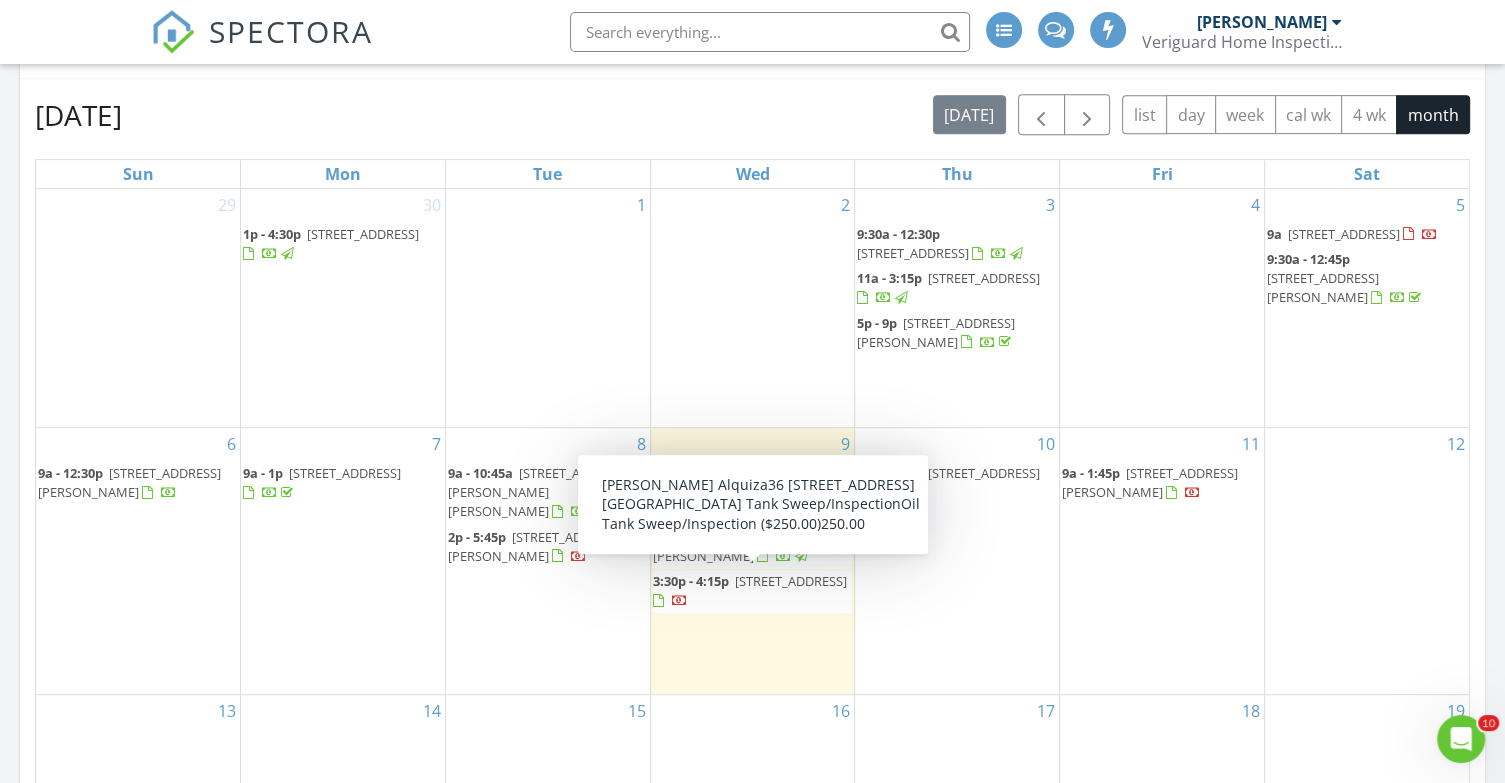 click on "3:30p - 4:15p" at bounding box center [691, 581] 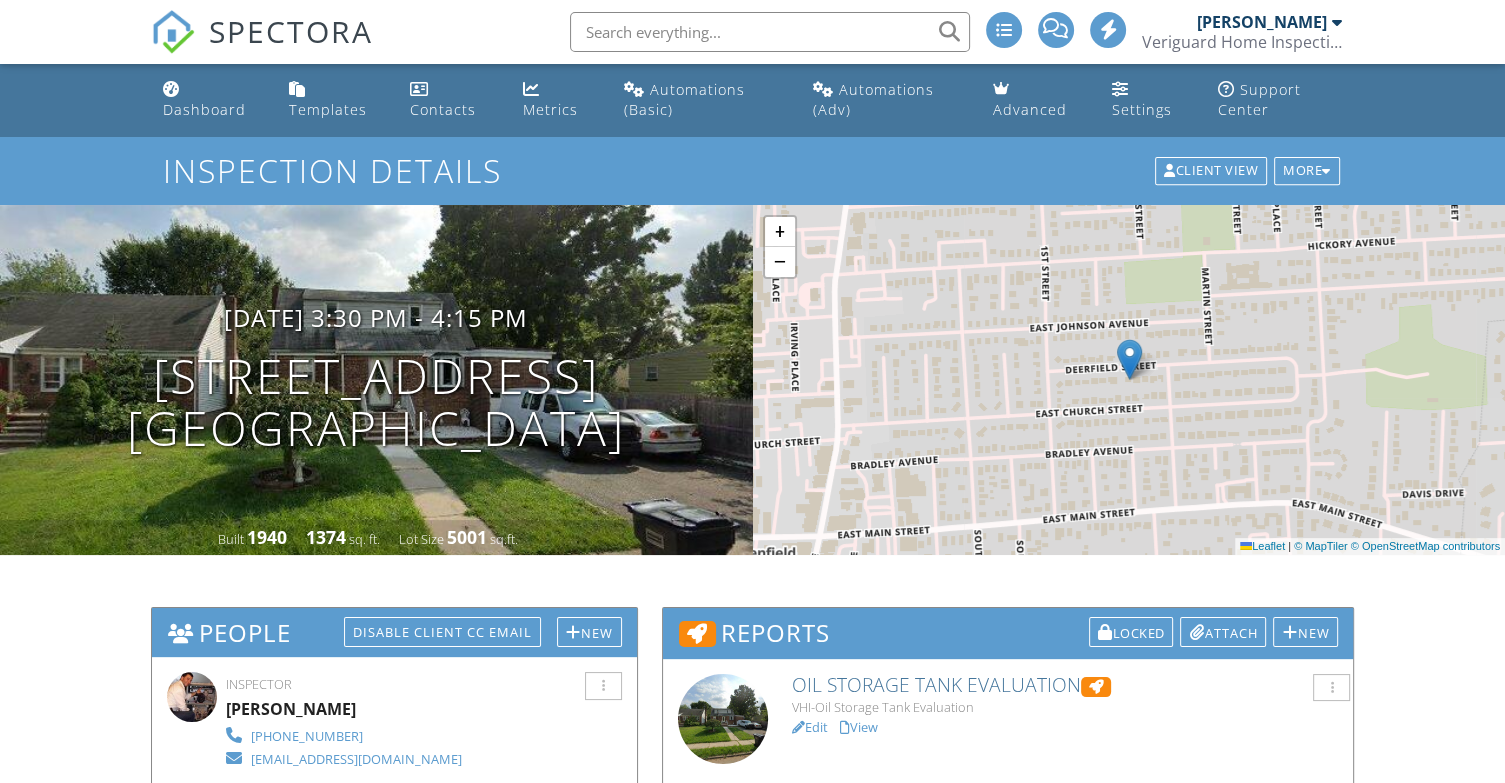 scroll, scrollTop: 333, scrollLeft: 0, axis: vertical 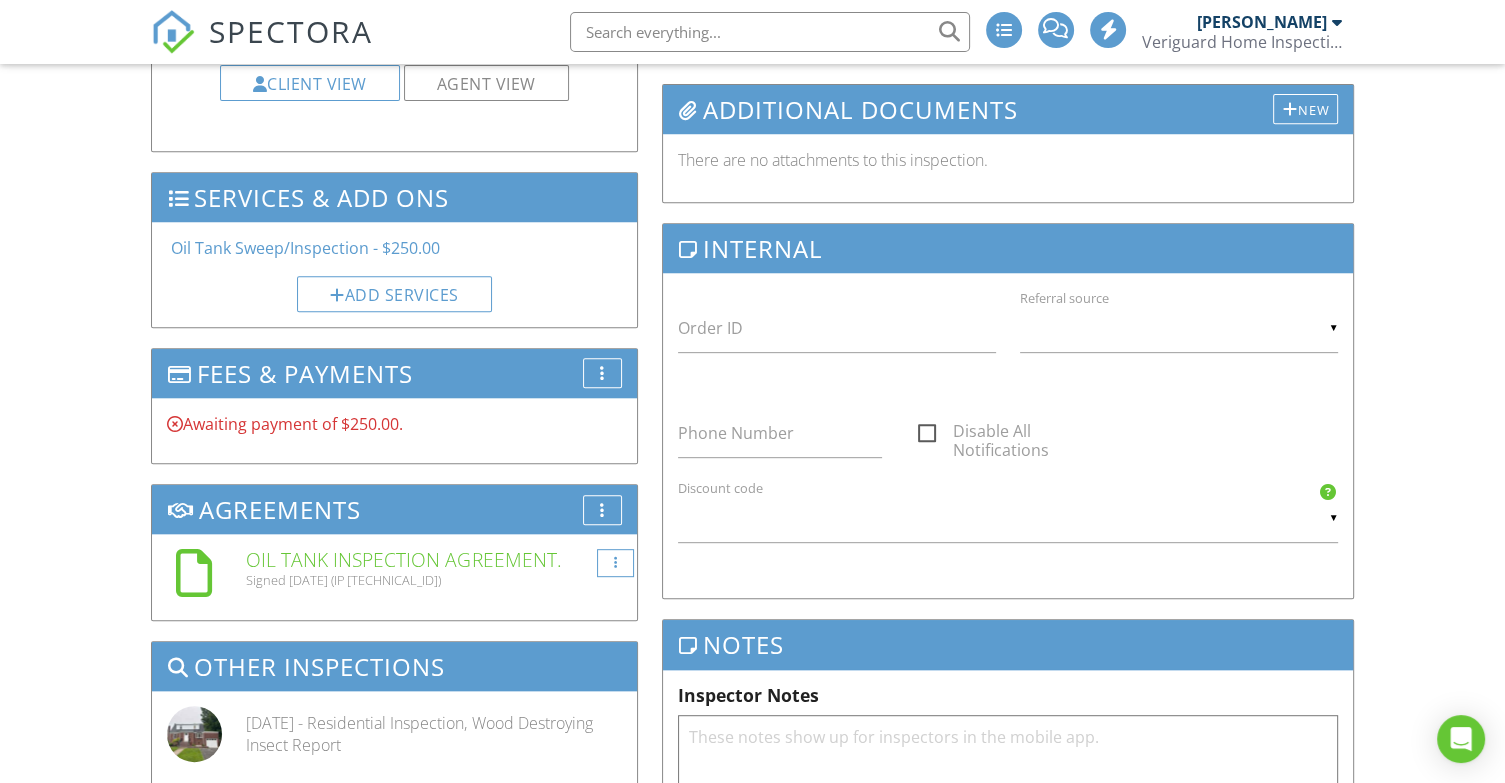 click at bounding box center (615, 563) 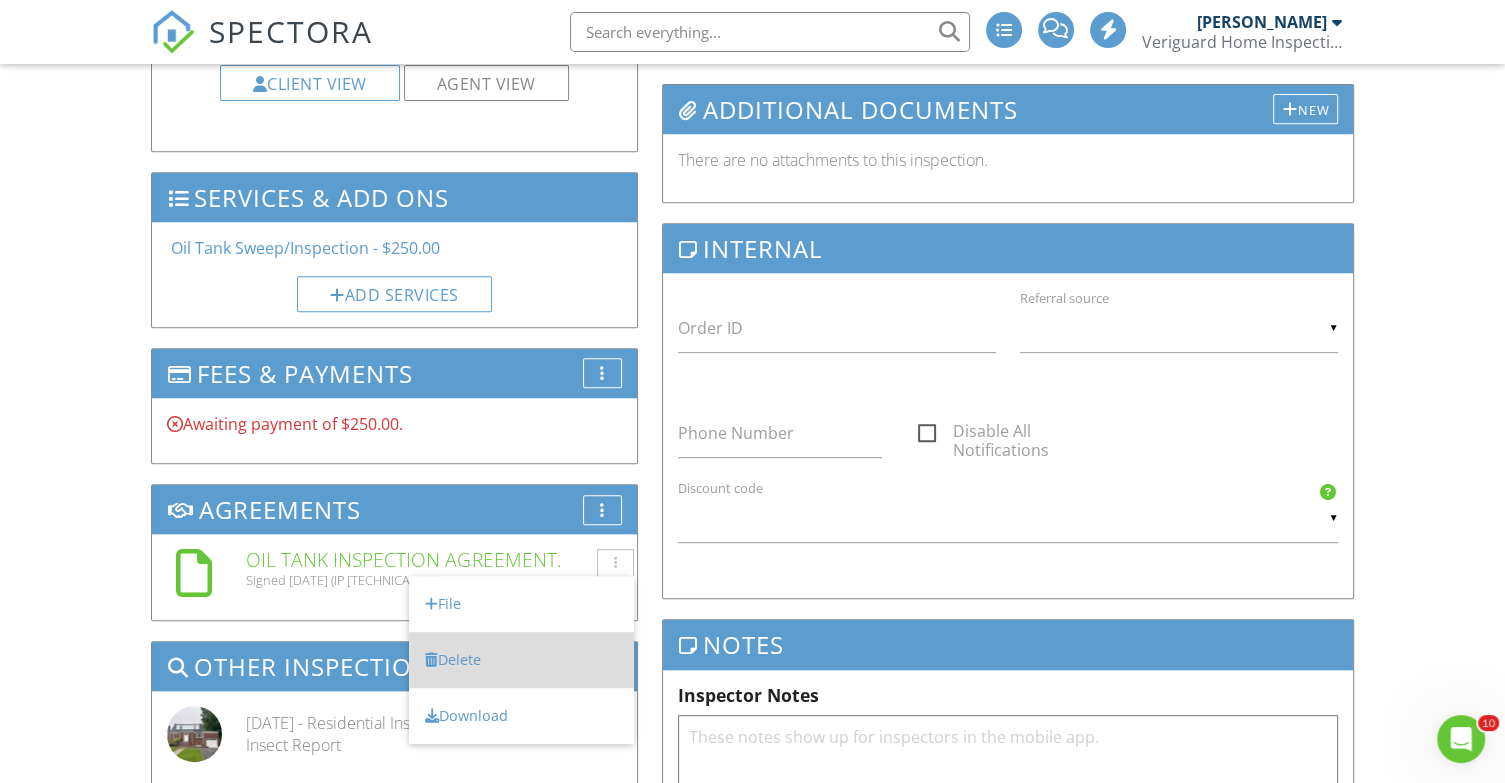 scroll, scrollTop: 0, scrollLeft: 0, axis: both 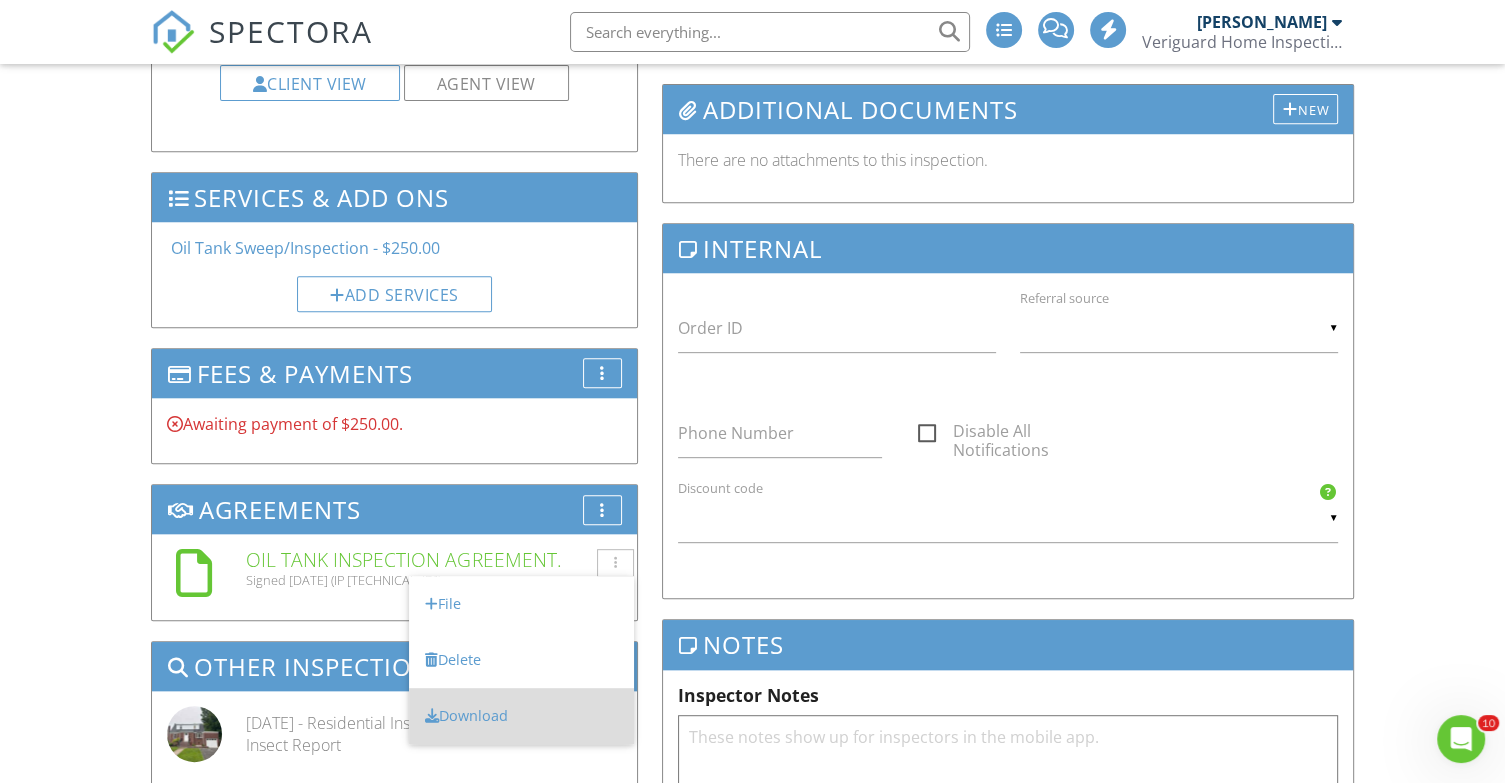 click on "Download" at bounding box center (521, 716) 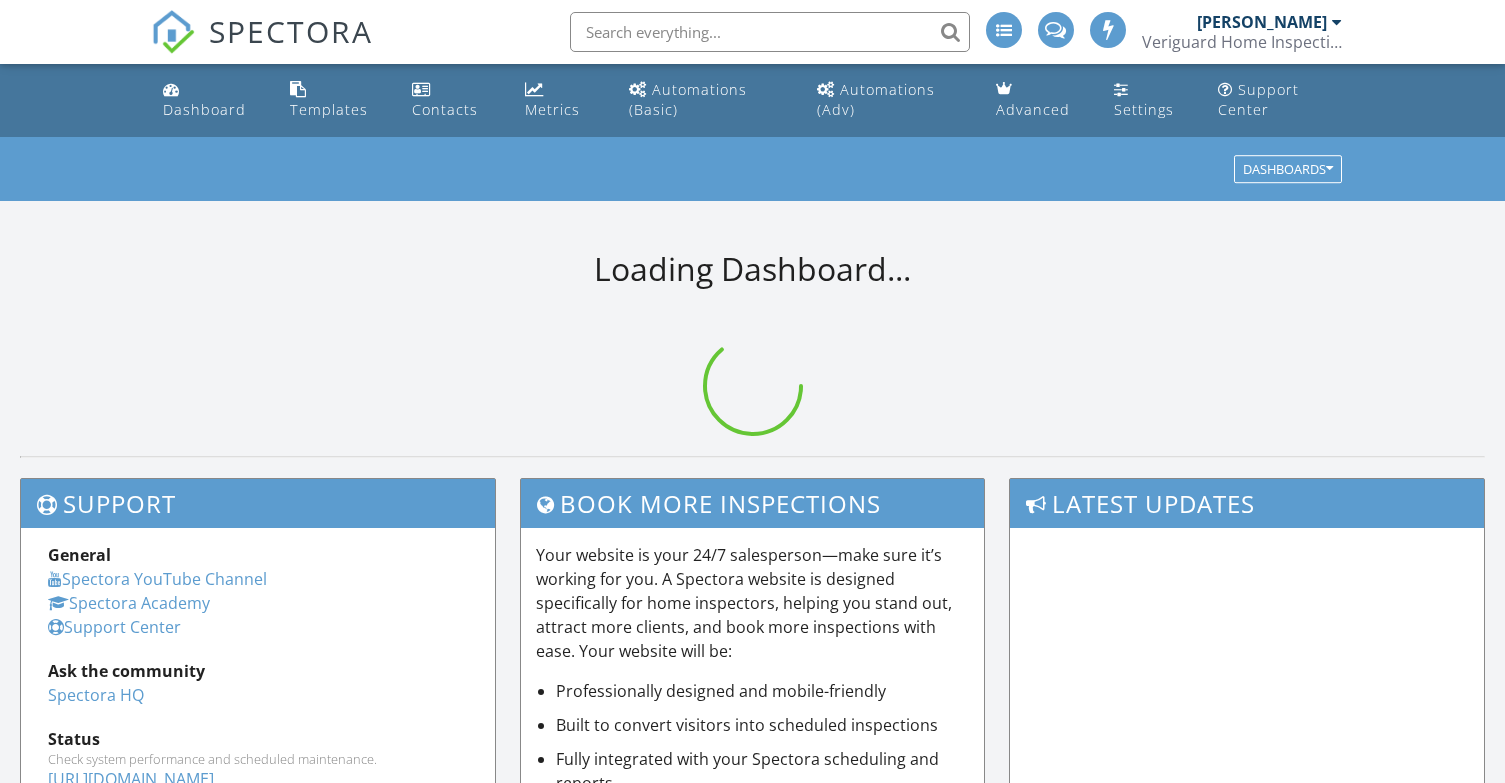 scroll, scrollTop: 0, scrollLeft: 0, axis: both 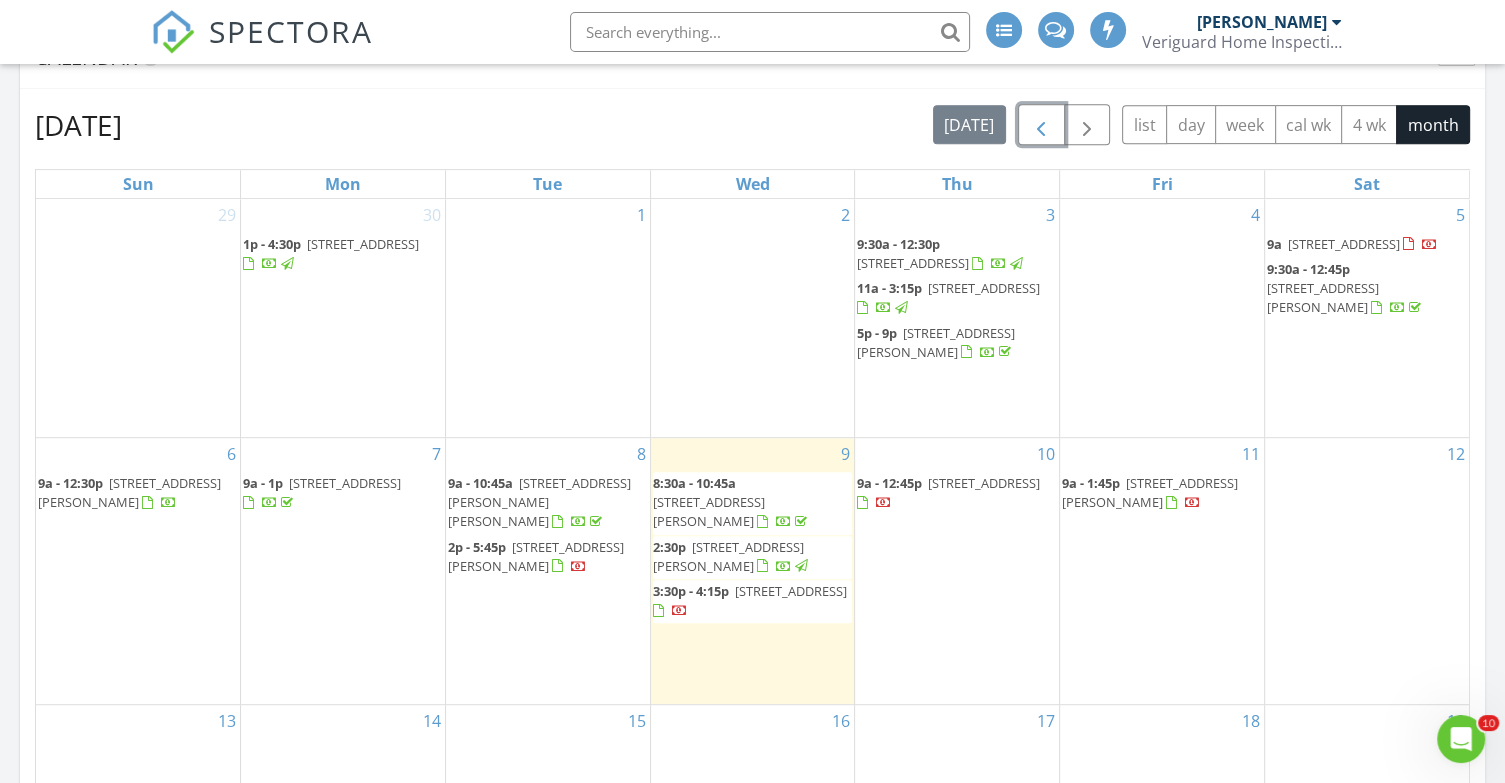 click at bounding box center [1041, 125] 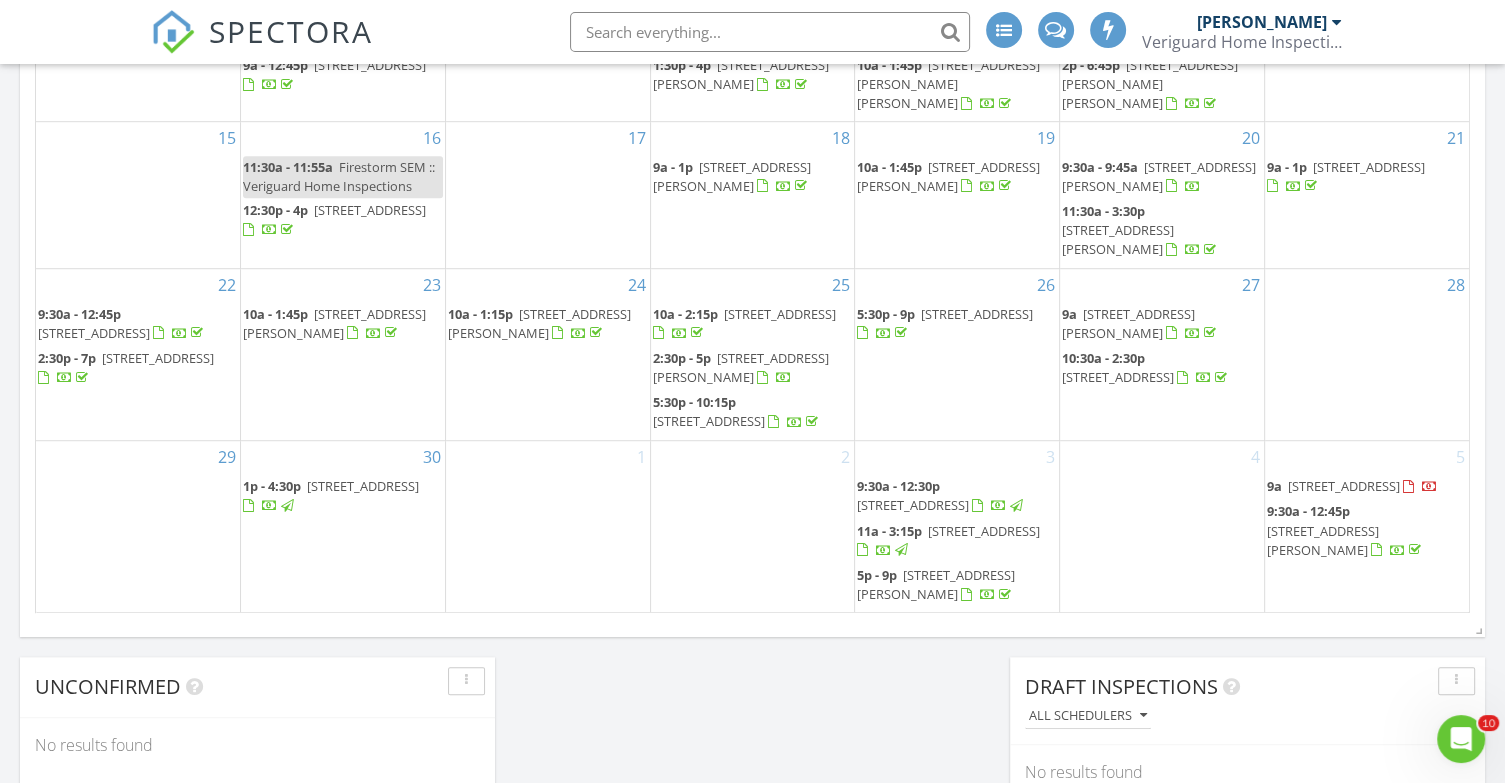 scroll, scrollTop: 1204, scrollLeft: 0, axis: vertical 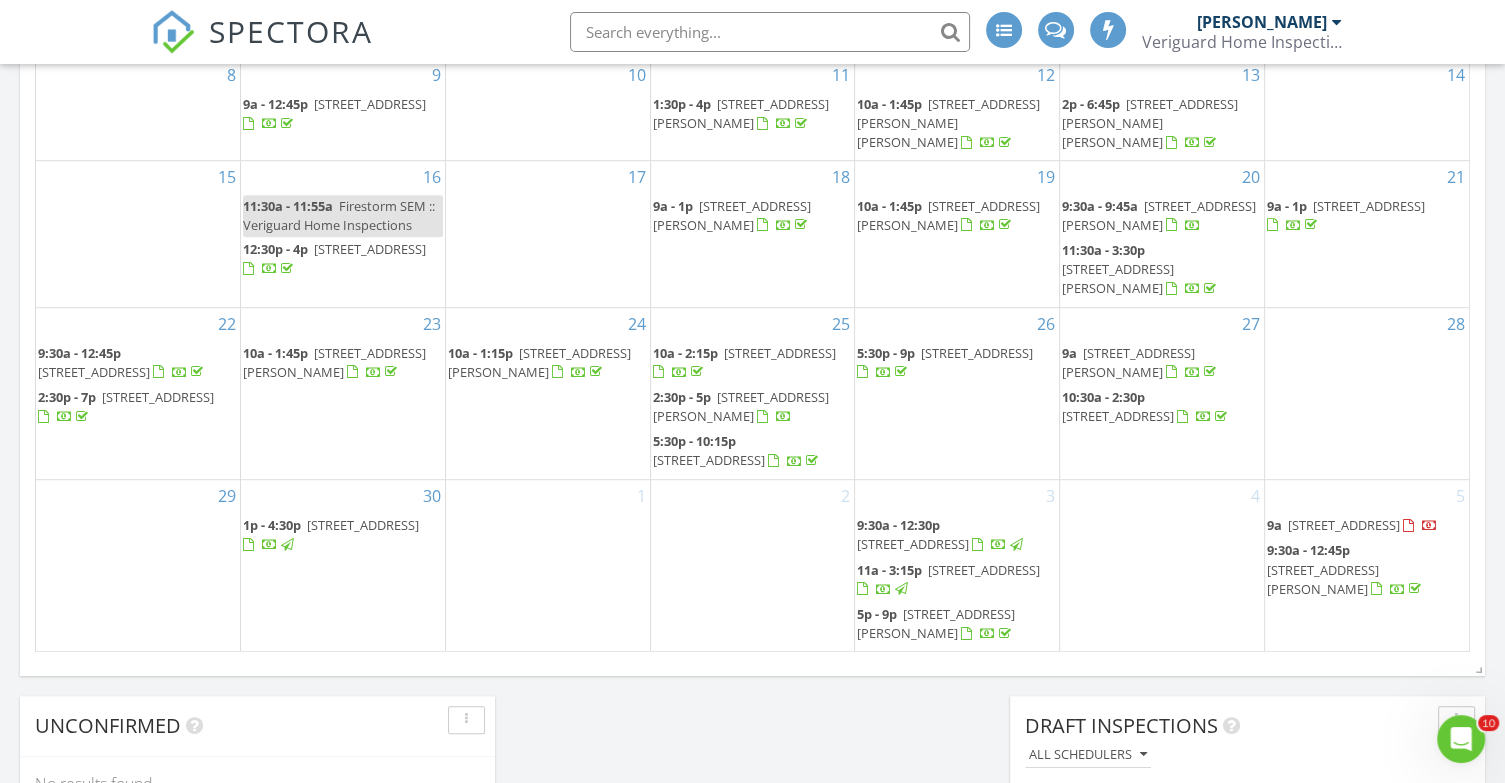 click on "[STREET_ADDRESS]" at bounding box center (363, 525) 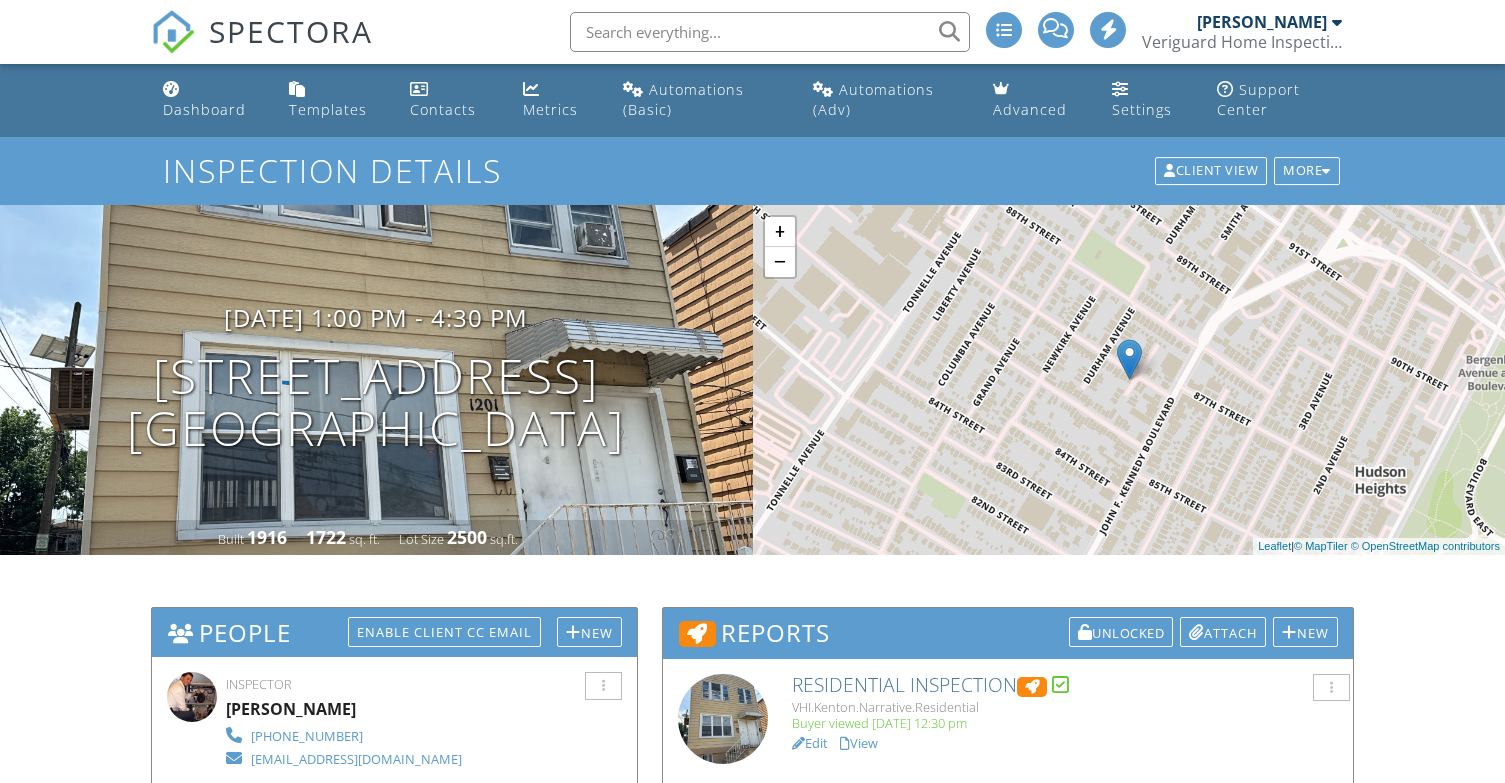 click on "Attach" at bounding box center [1223, 632] 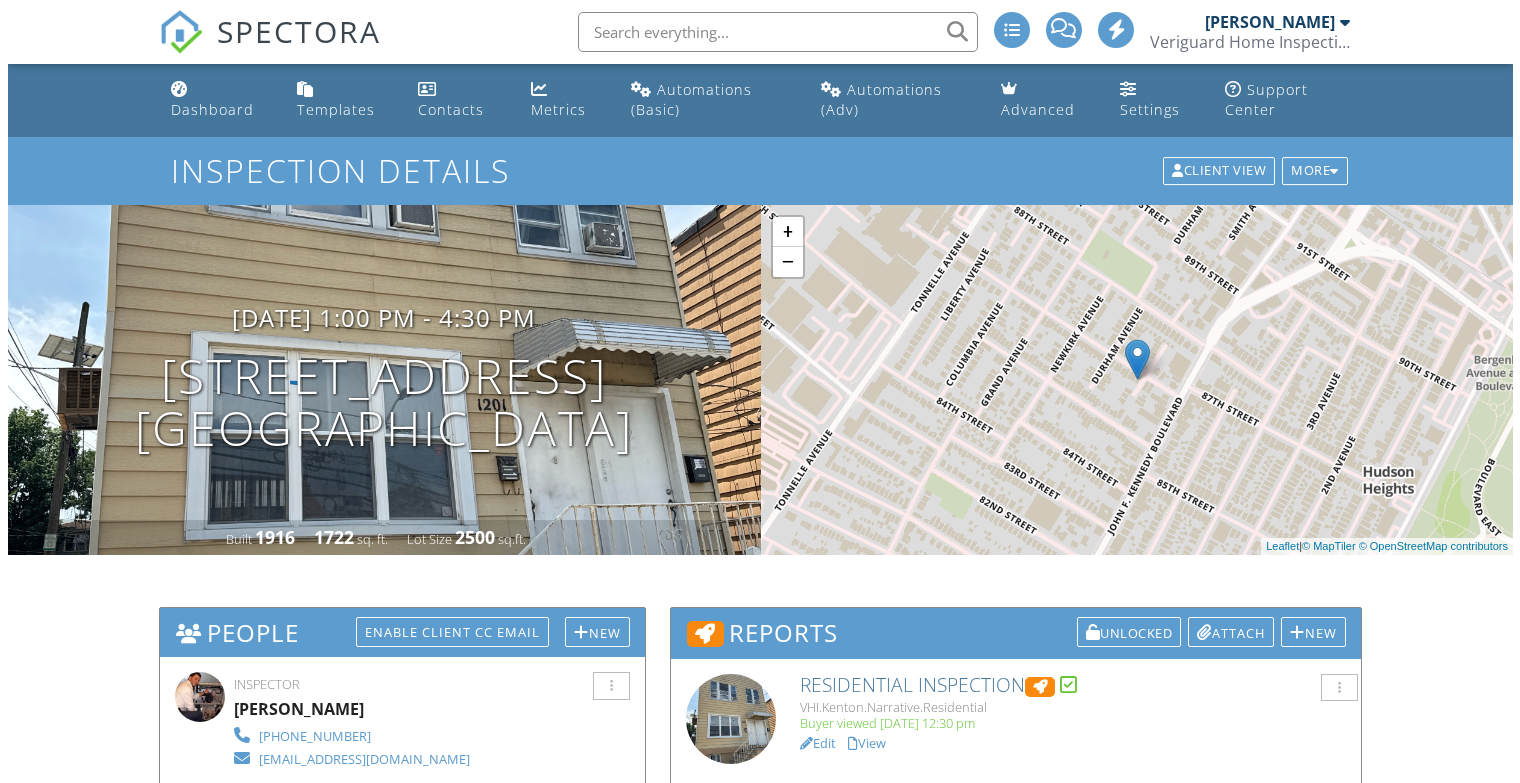 scroll, scrollTop: 500, scrollLeft: 0, axis: vertical 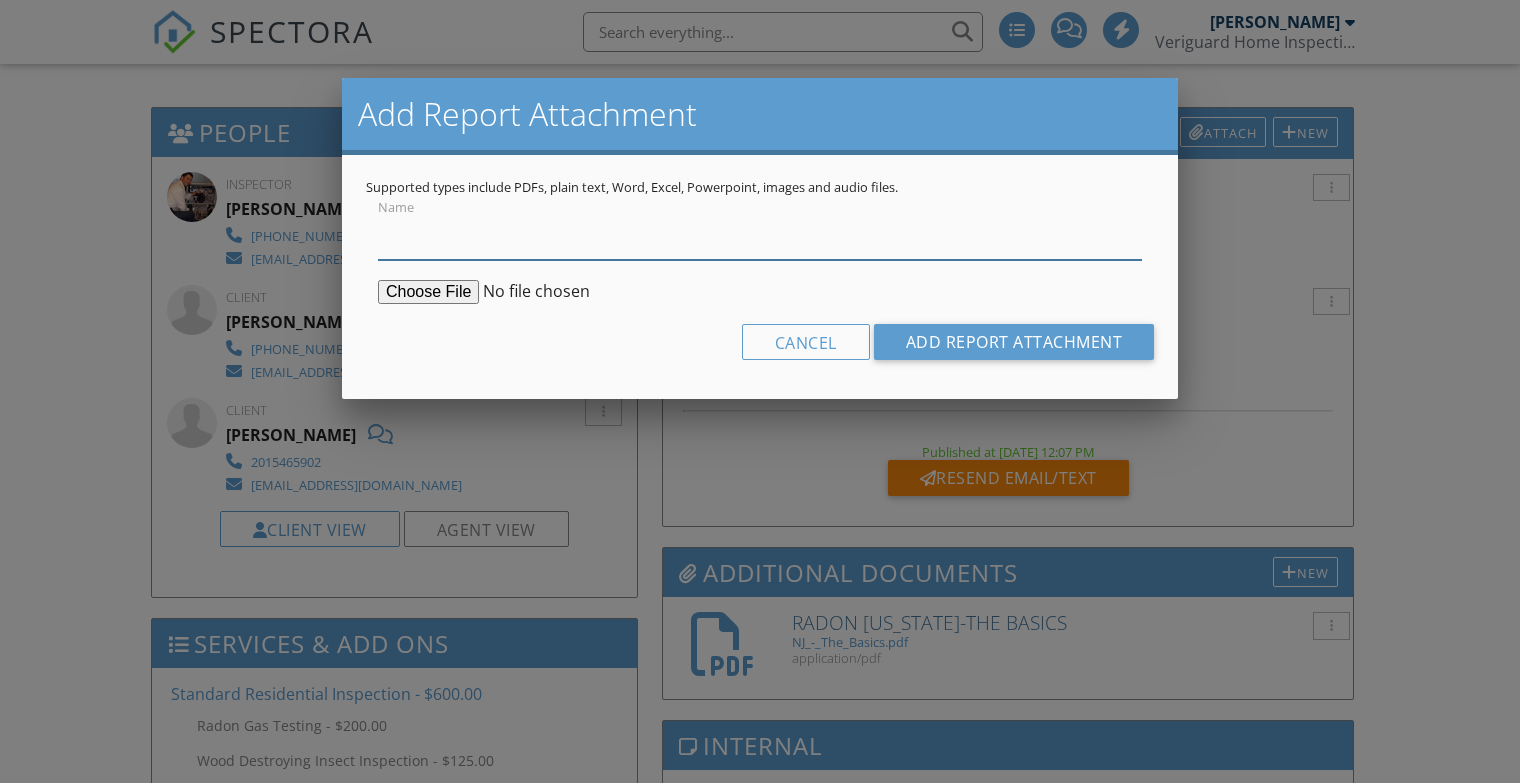 click on "Name" at bounding box center (760, 235) 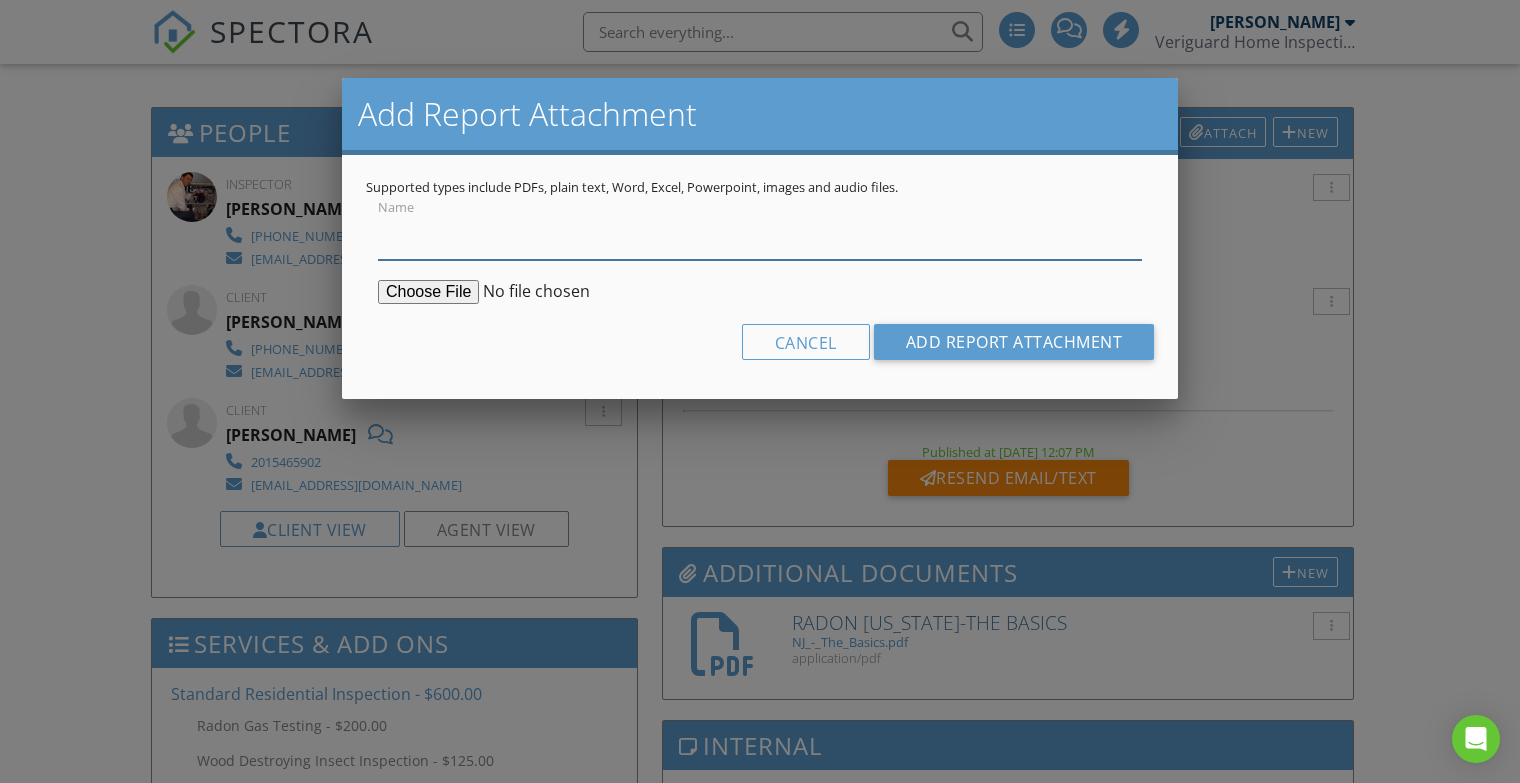 type on "Radon Gas Test, under action level" 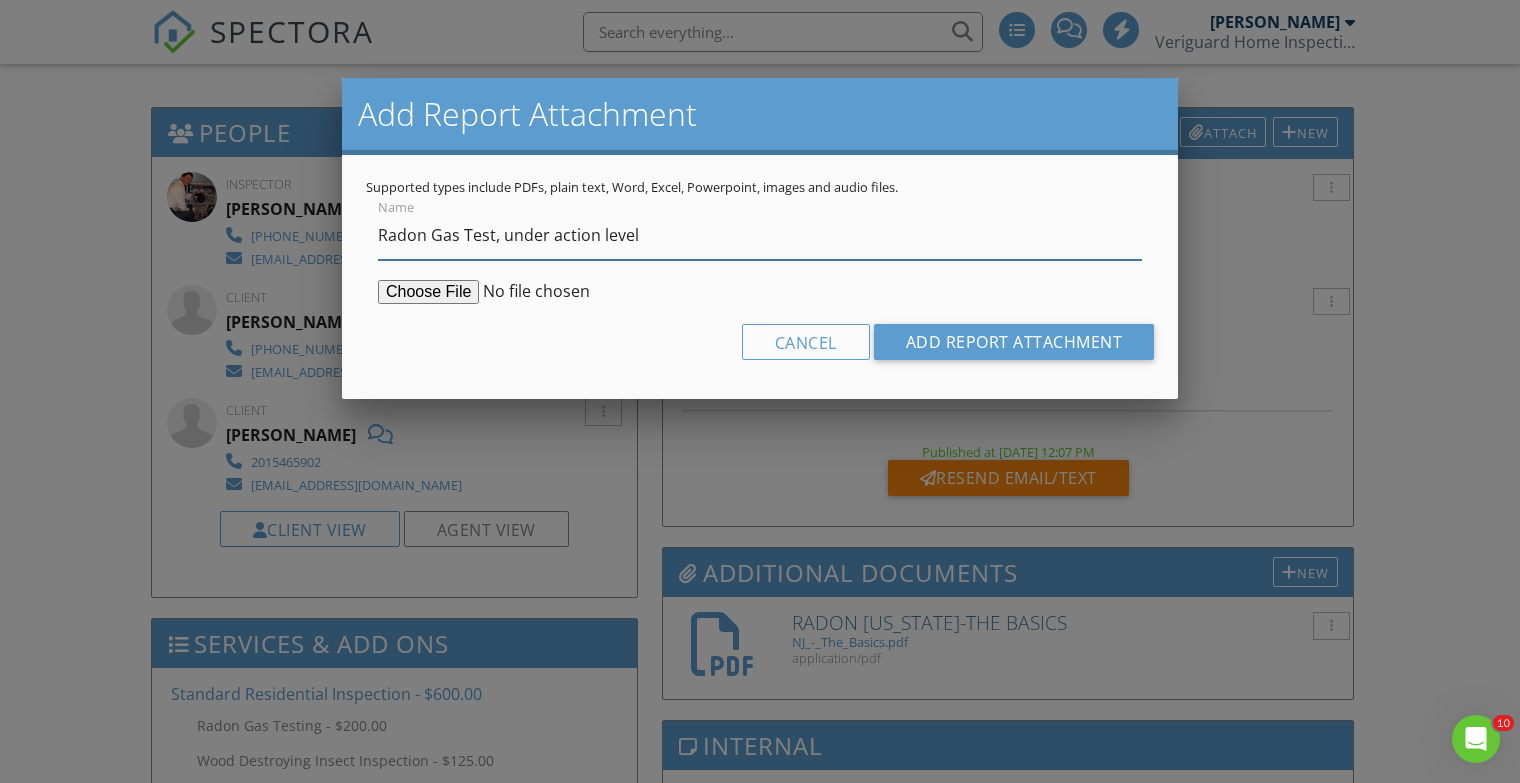 scroll, scrollTop: 0, scrollLeft: 0, axis: both 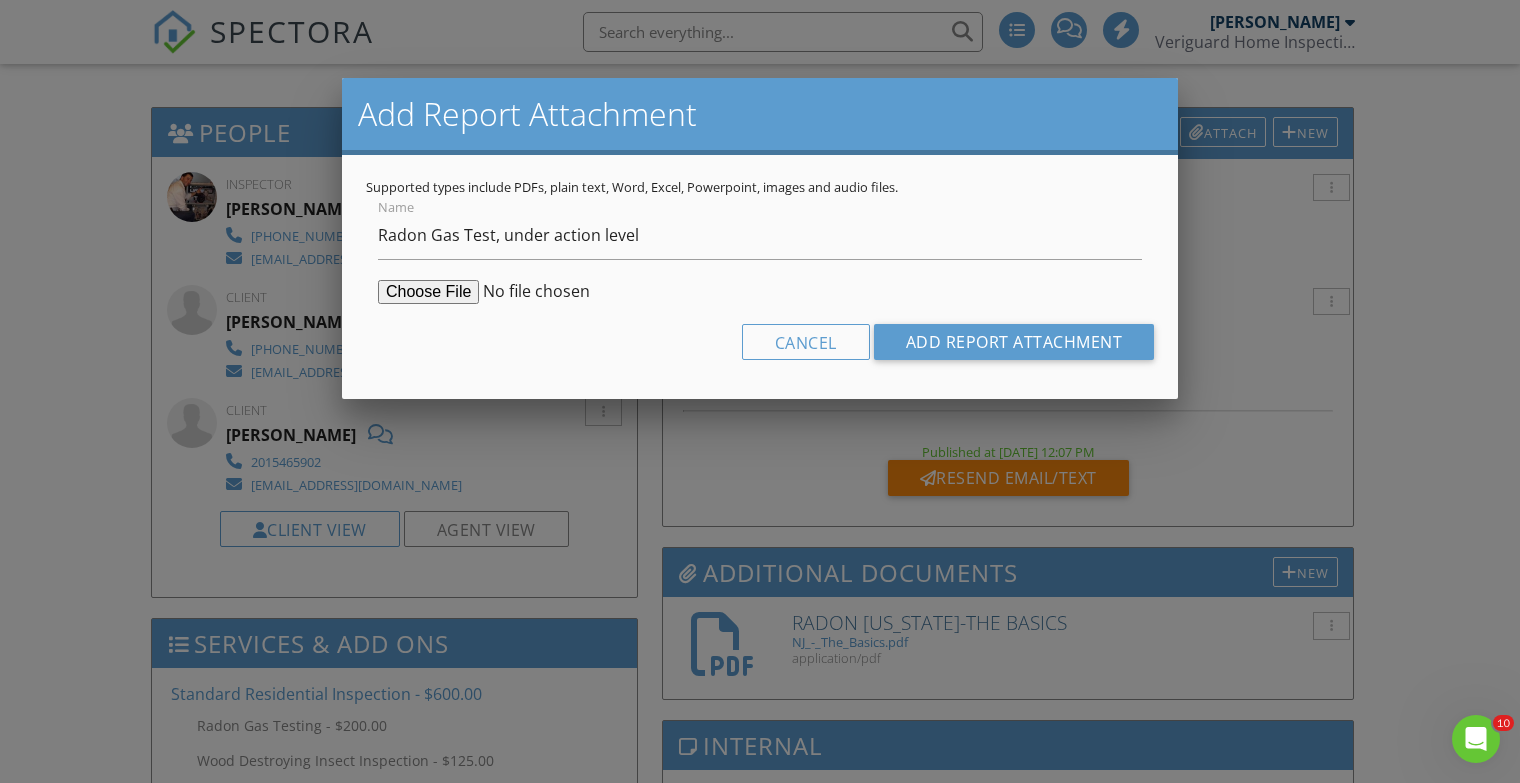 click at bounding box center (531, 292) 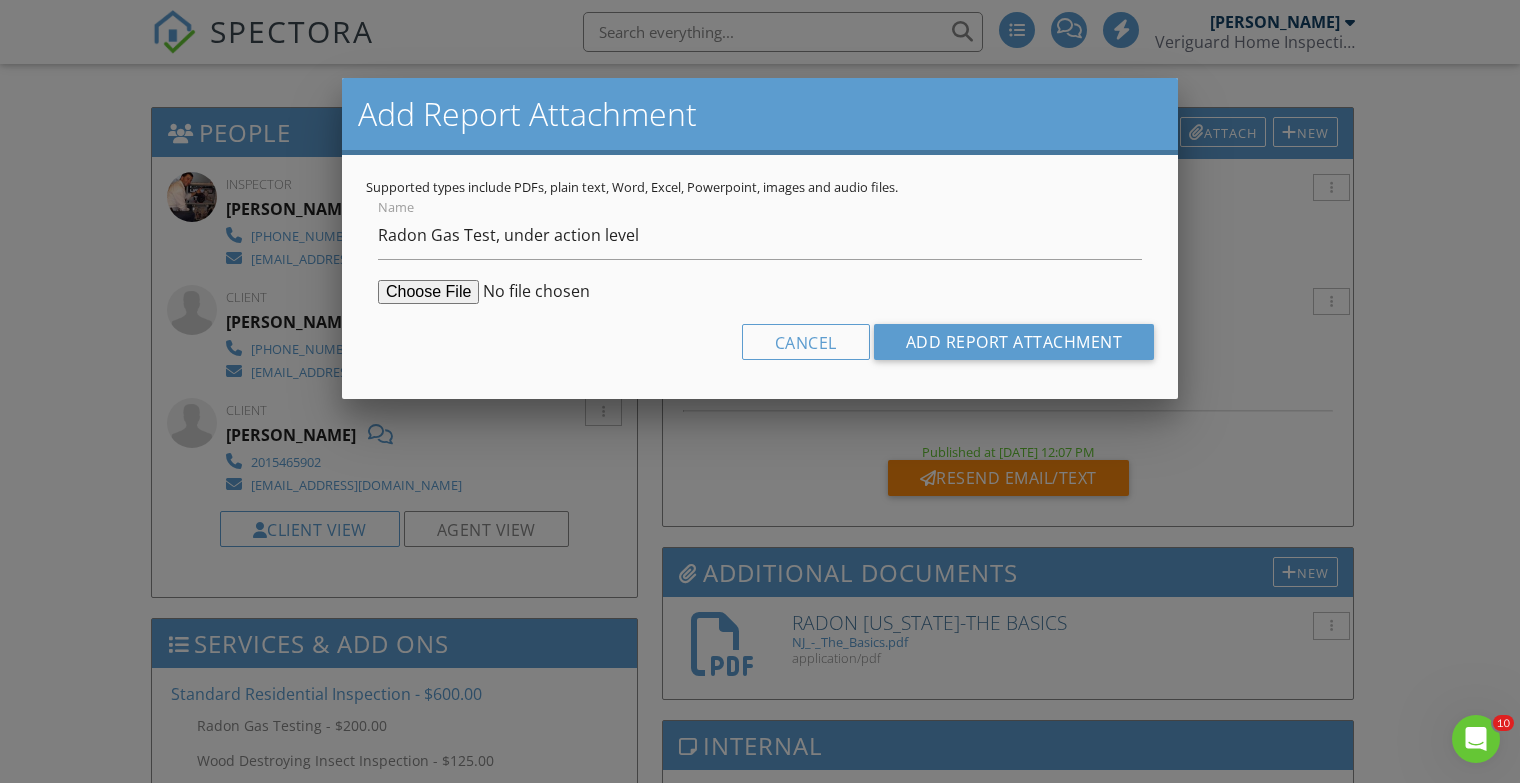 type on "C:\fakepath\6.30.25 John Freyre 1201 86th Street North Bergen, NJ 07047.RGT.pdf" 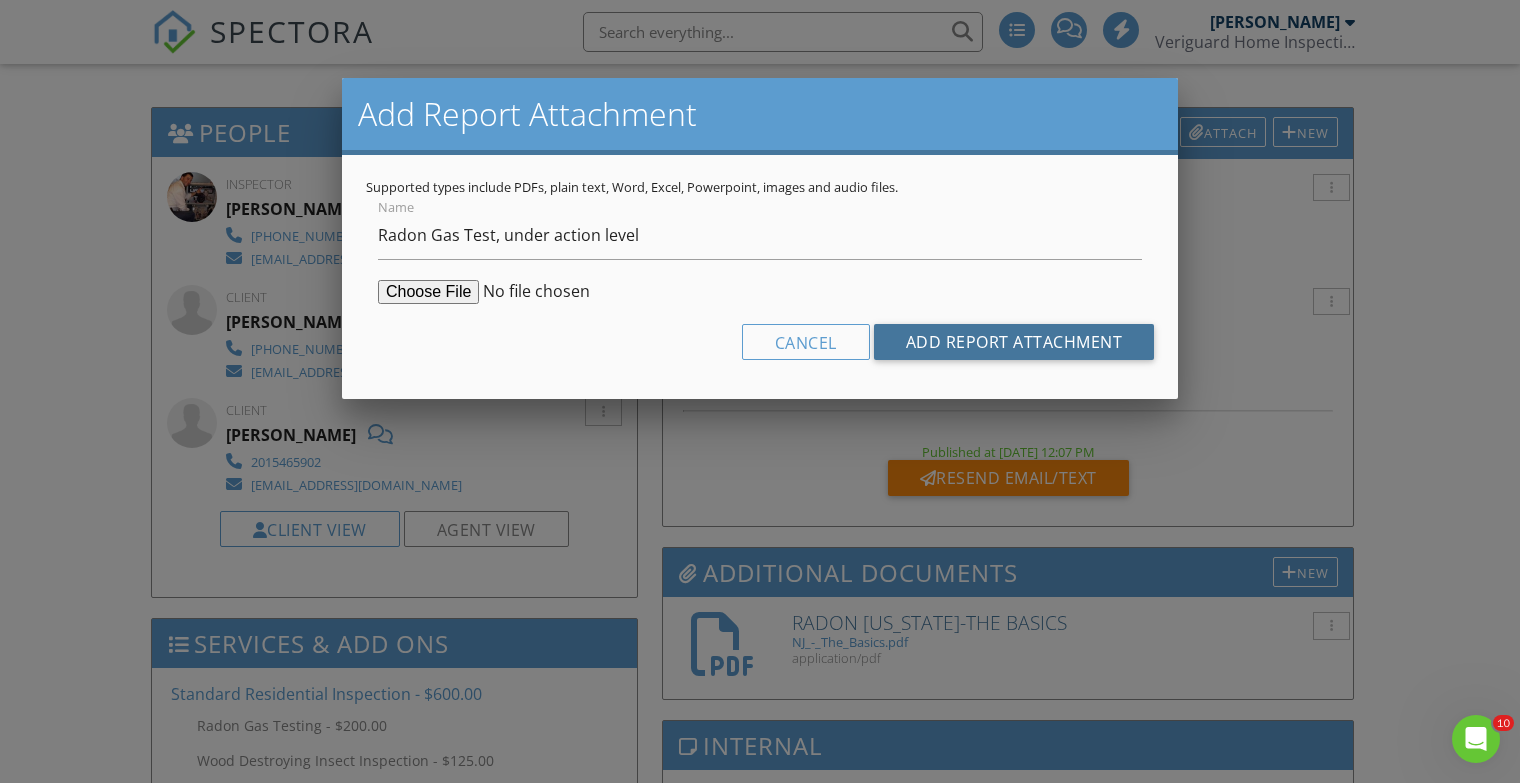 click on "Add Report Attachment" at bounding box center (1014, 342) 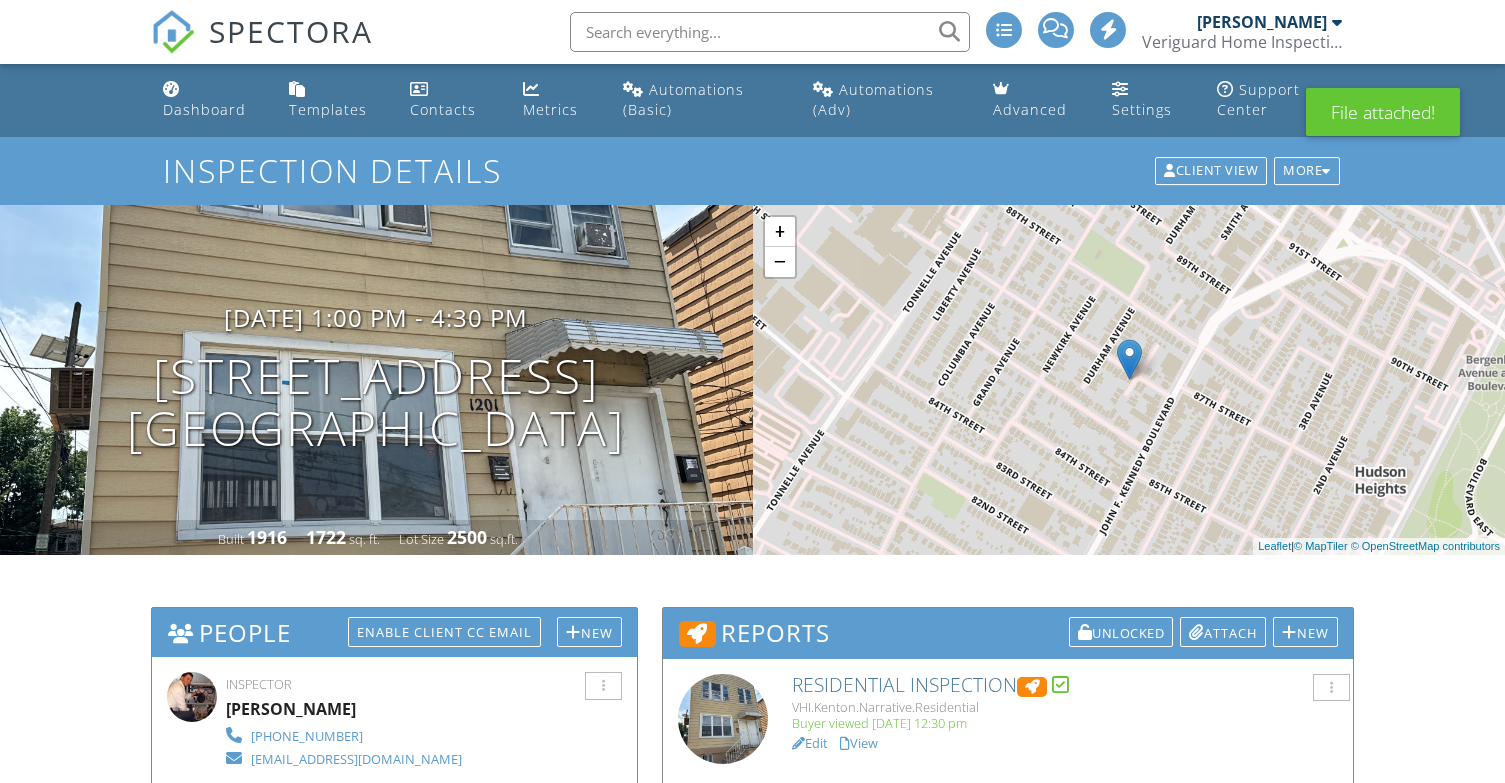 scroll, scrollTop: 0, scrollLeft: 0, axis: both 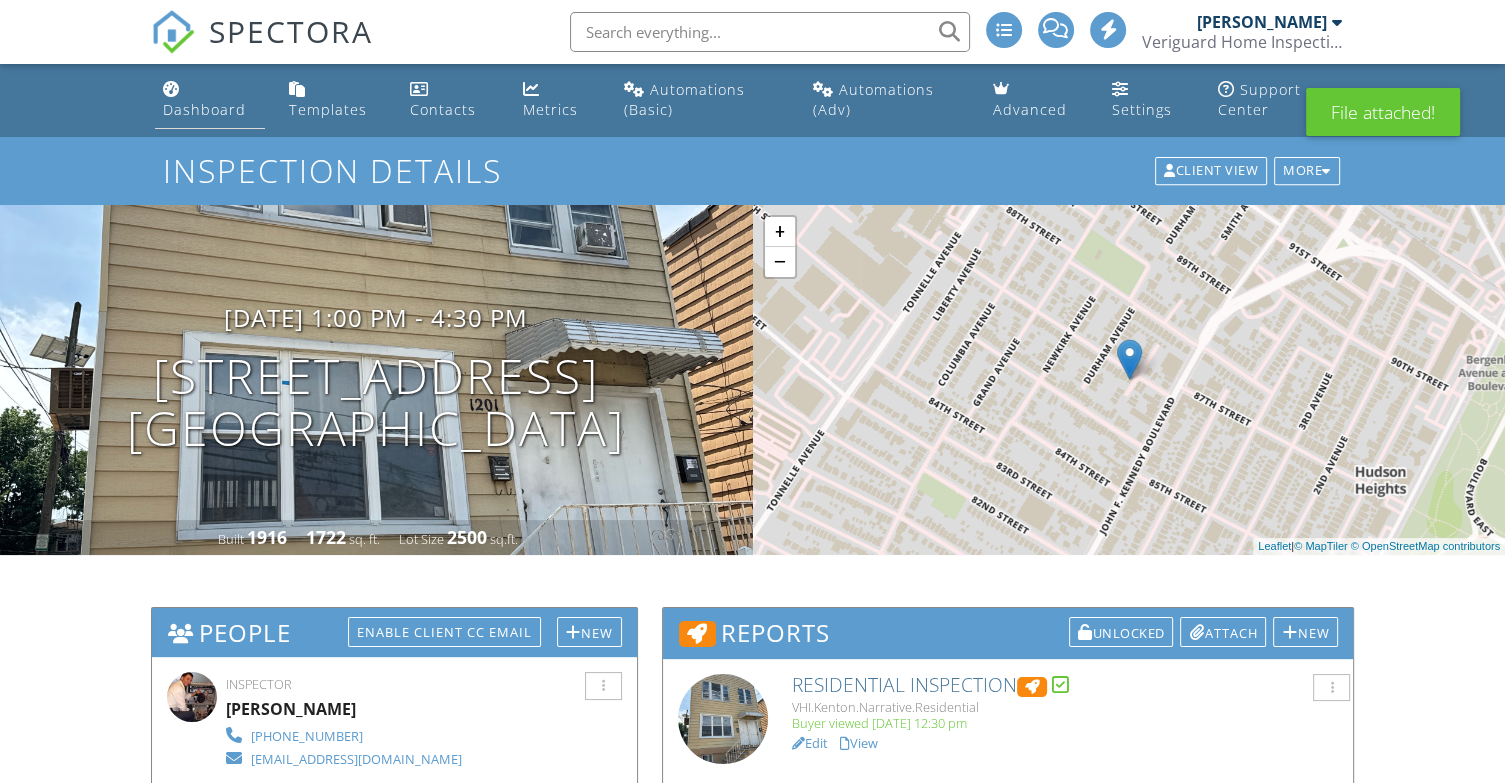 click on "Dashboard" at bounding box center (204, 109) 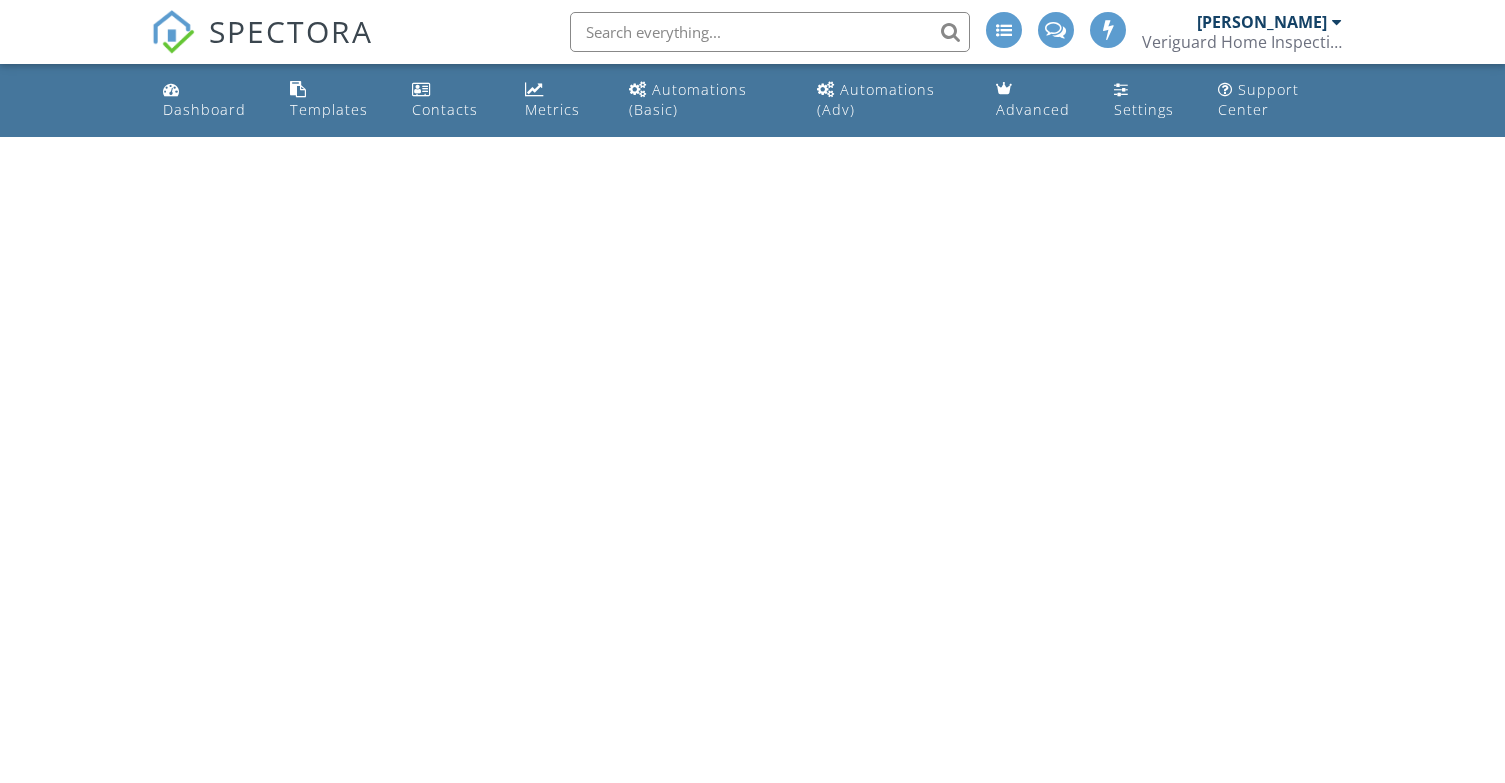 scroll, scrollTop: 0, scrollLeft: 0, axis: both 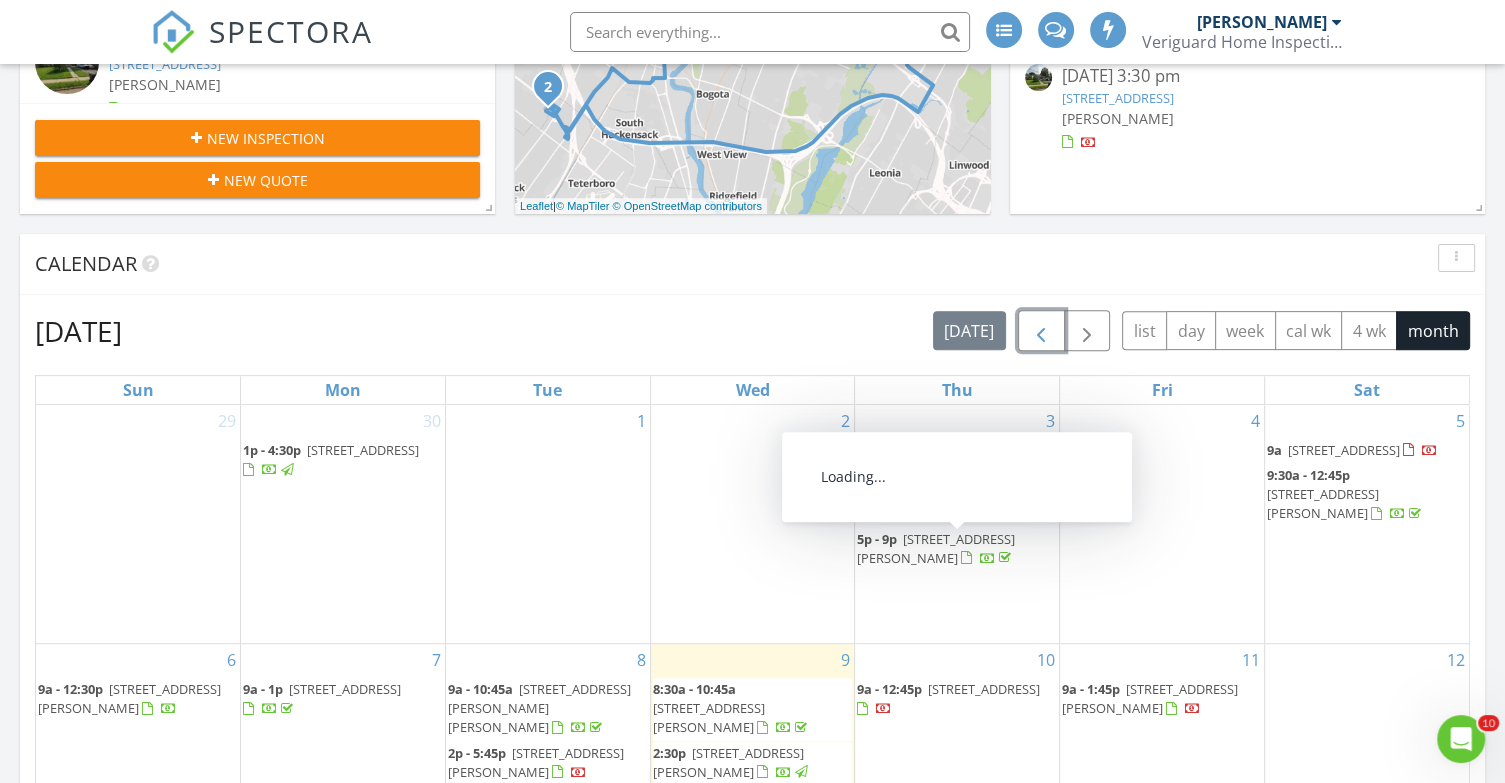 click at bounding box center [1041, 331] 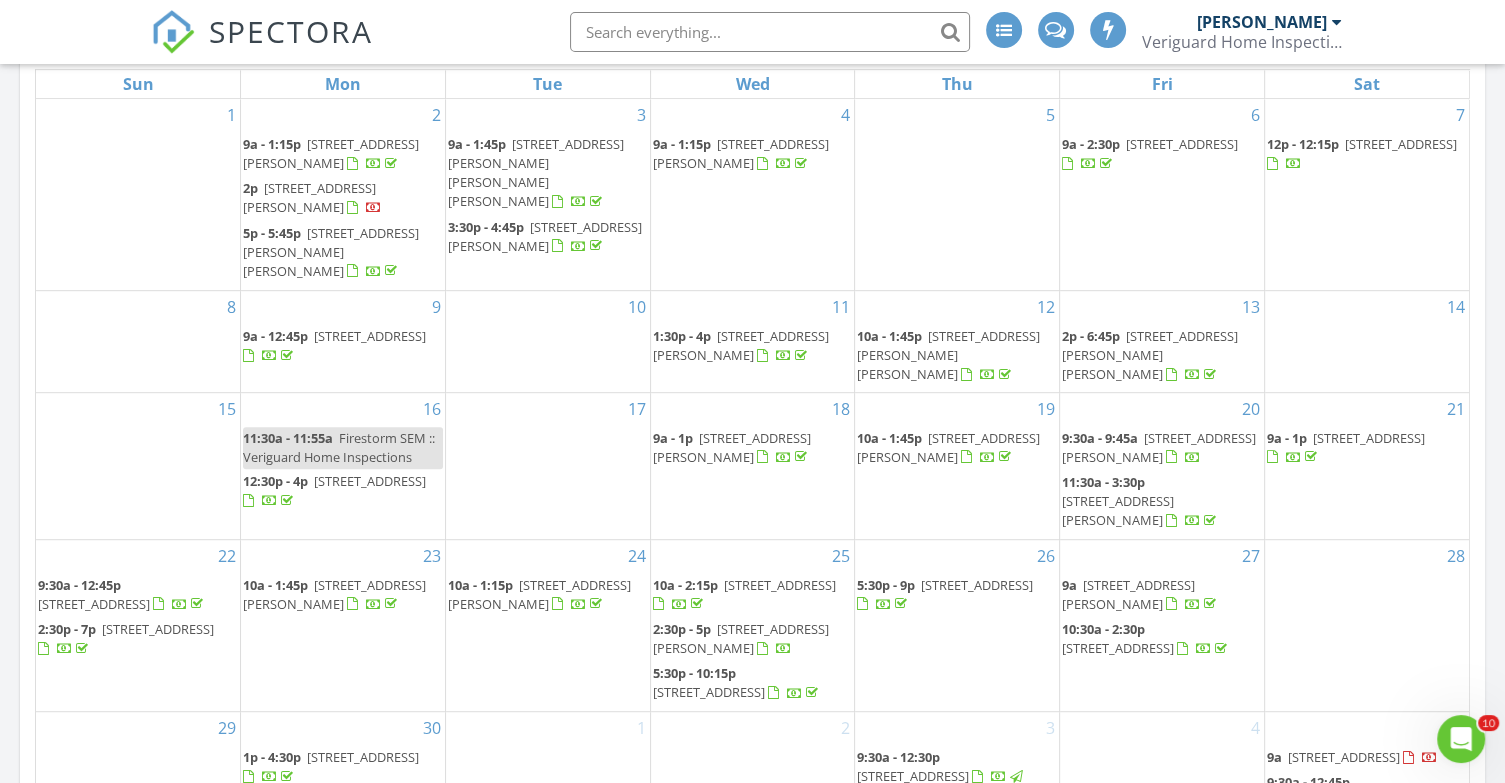scroll, scrollTop: 1166, scrollLeft: 0, axis: vertical 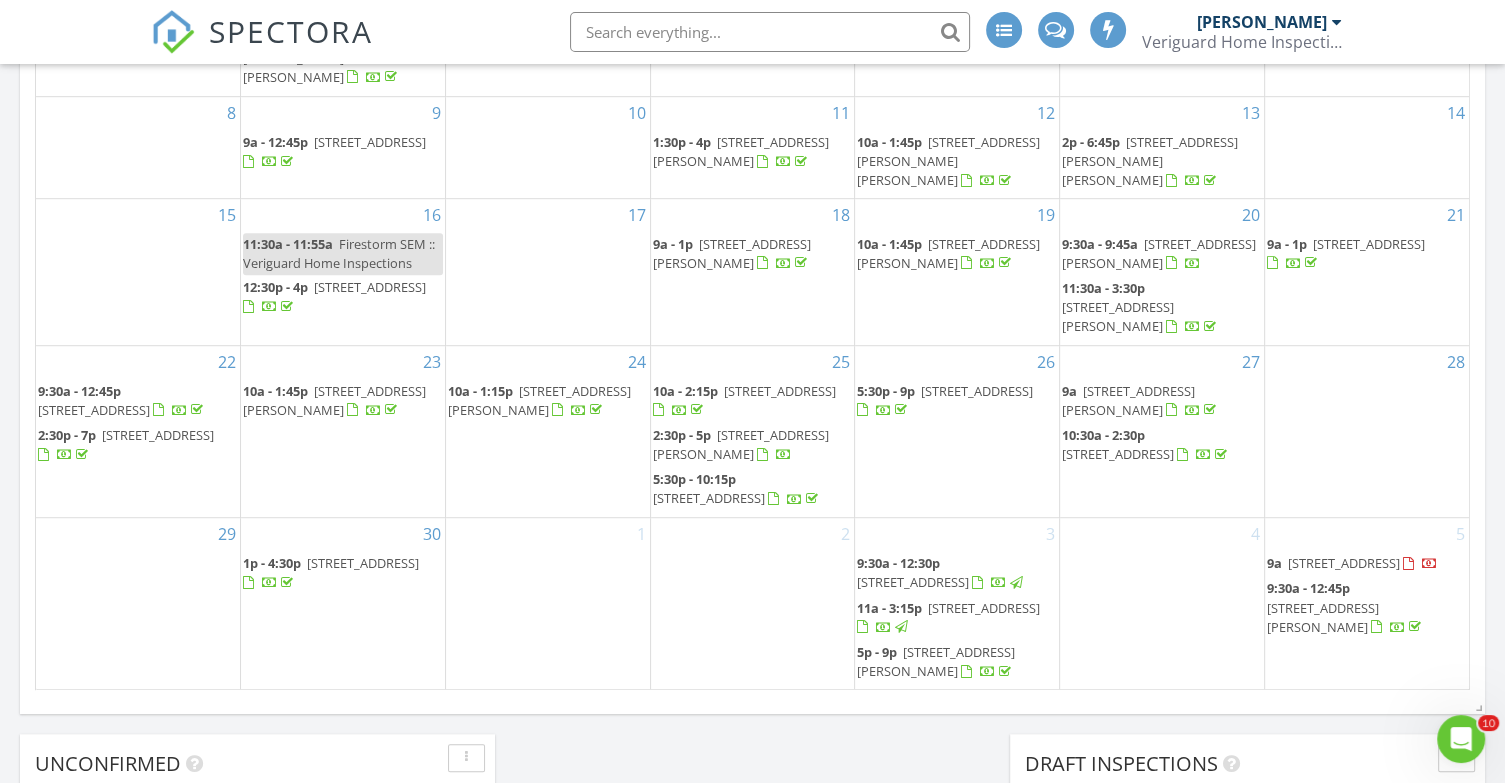 click on "5:30p - 10:15p
300-302 Bergenline Ave, Union City 07087" at bounding box center [737, 488] 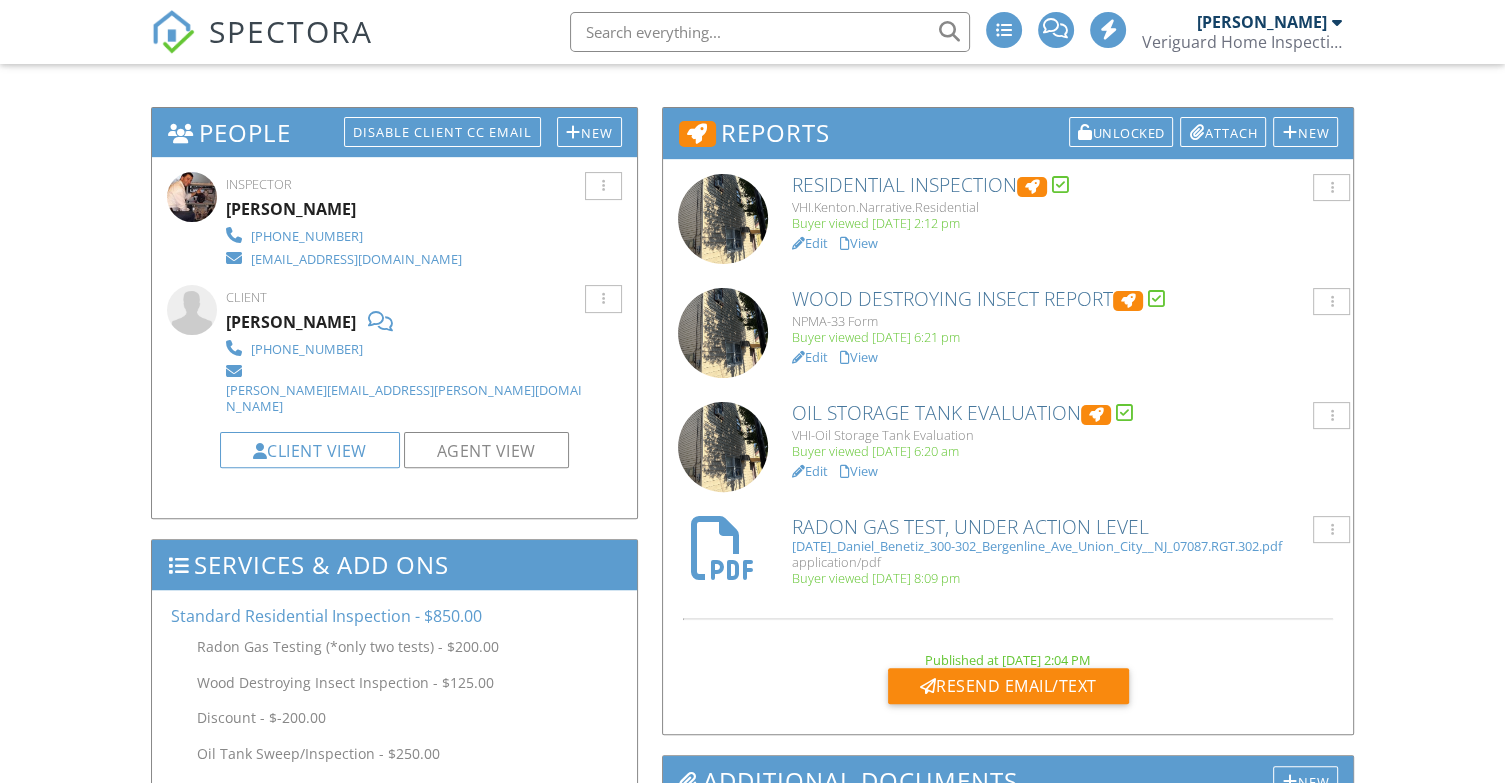 scroll, scrollTop: 500, scrollLeft: 0, axis: vertical 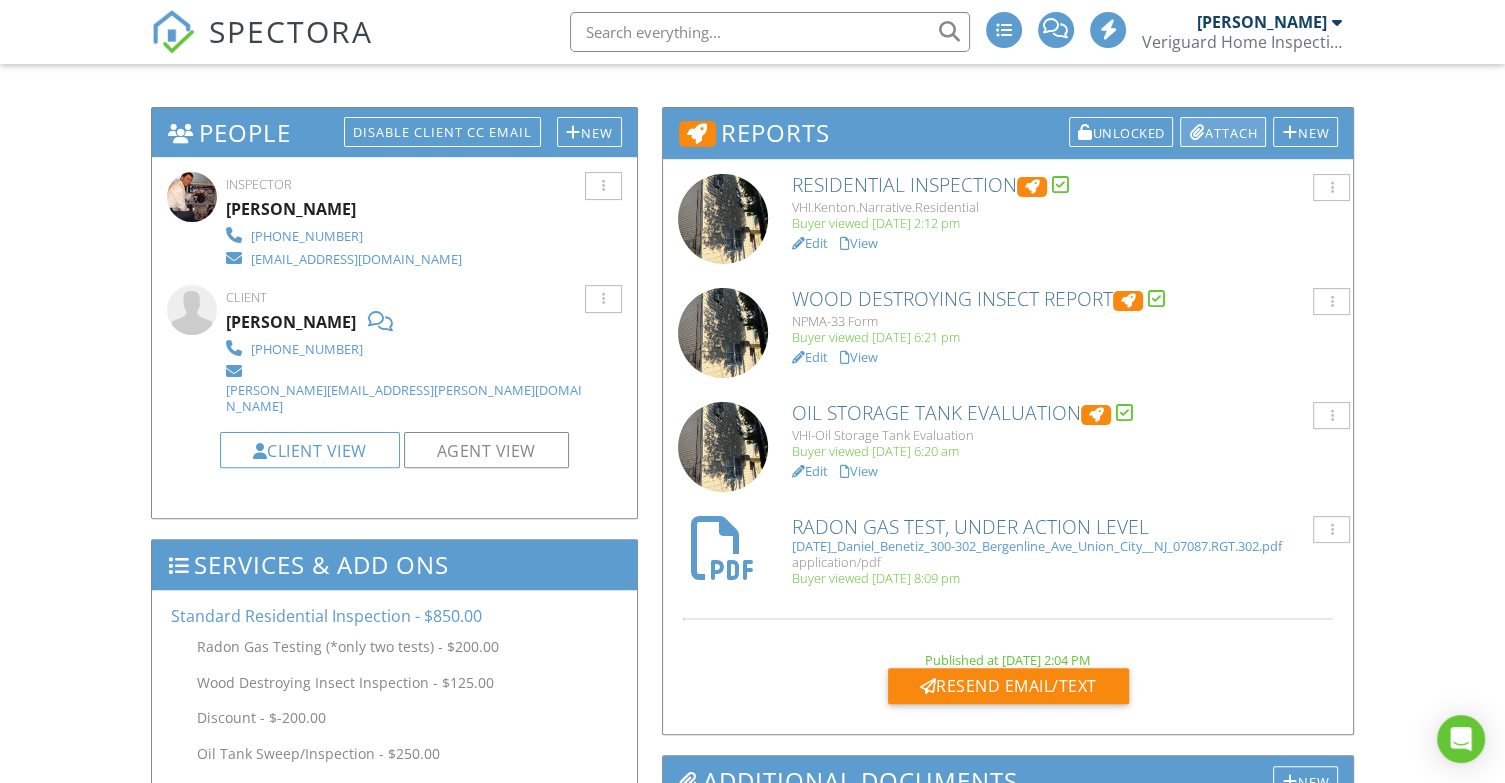 click on "Attach" at bounding box center [1223, 132] 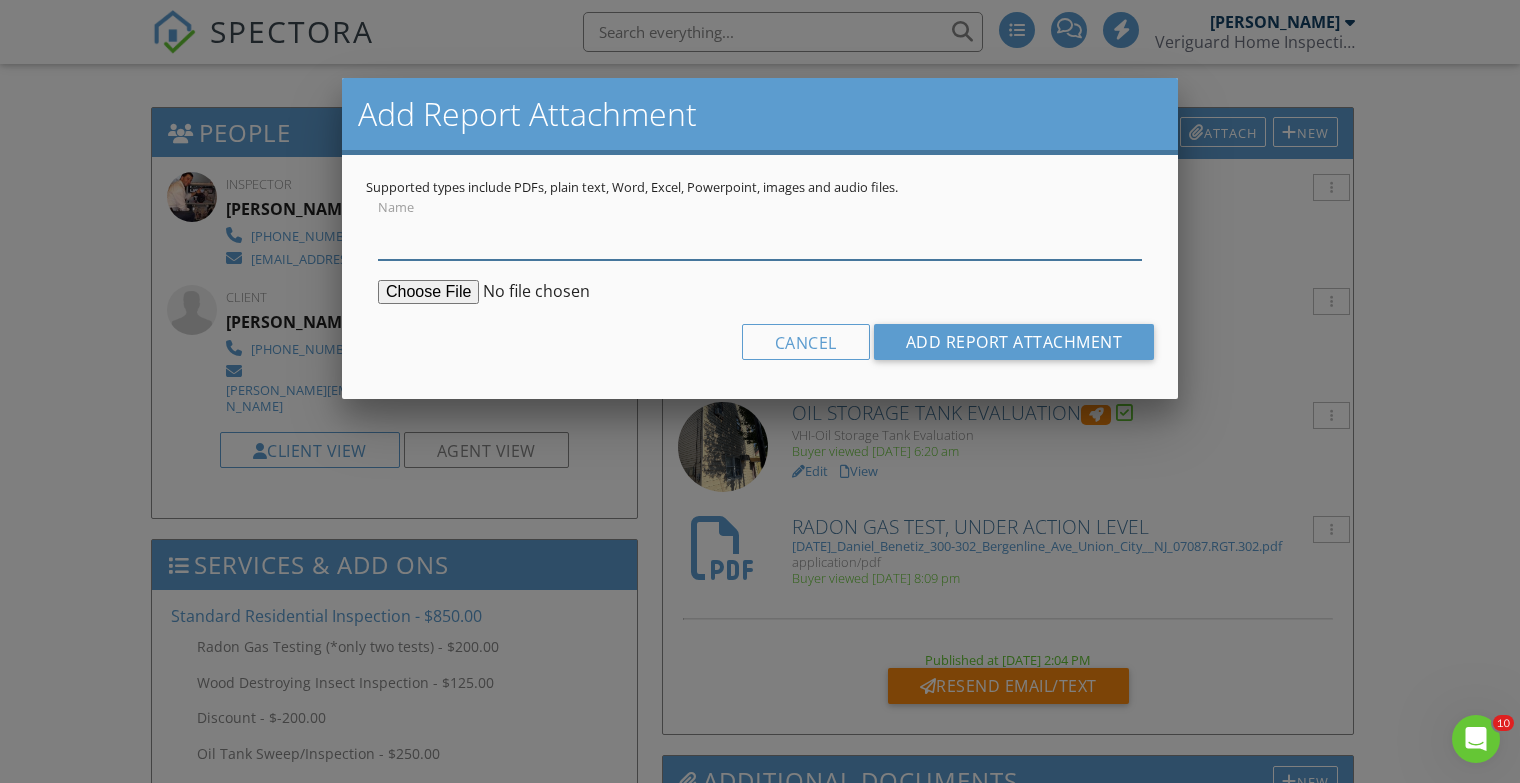 scroll, scrollTop: 0, scrollLeft: 0, axis: both 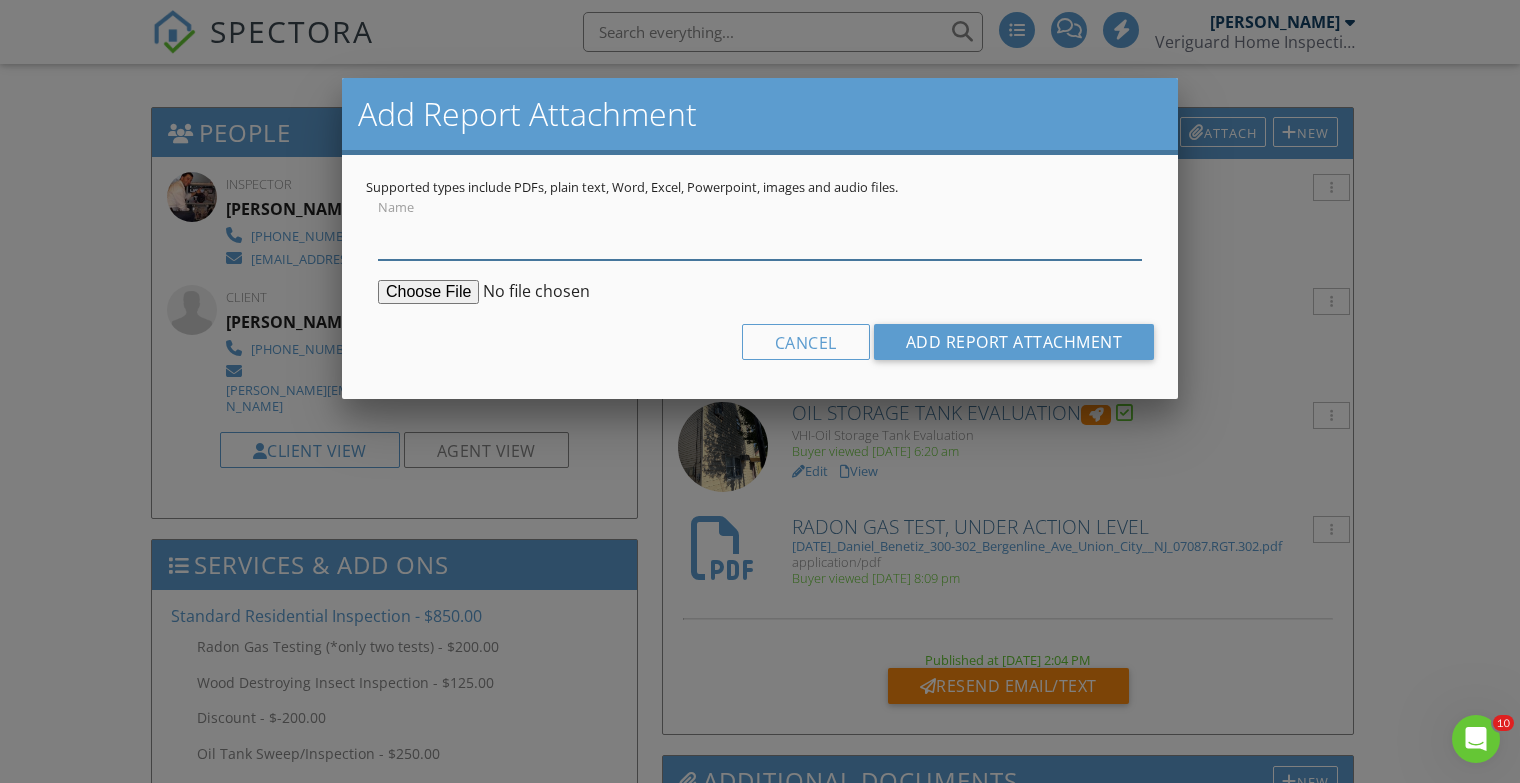 type on "Radon Gas Test, under action level" 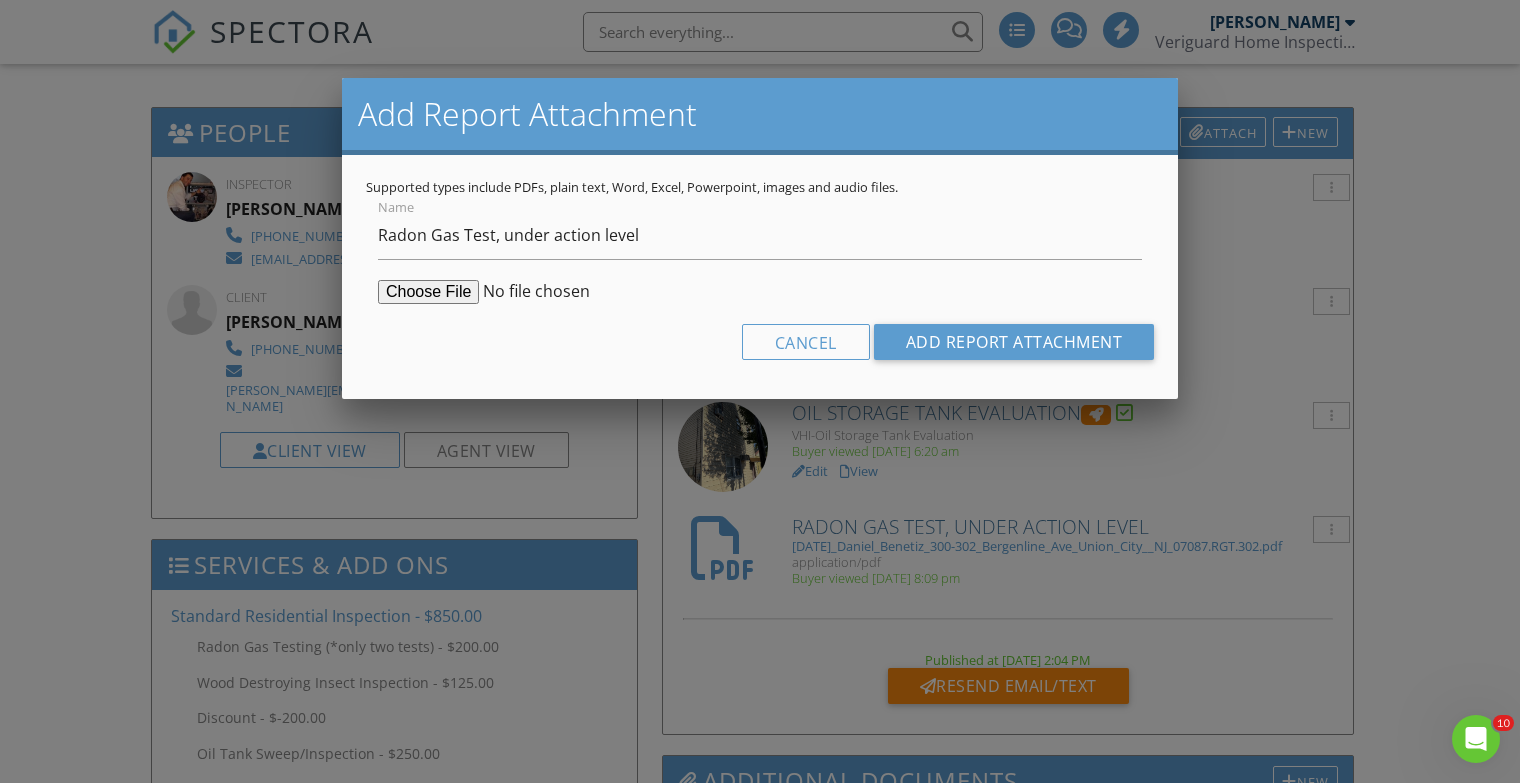 click at bounding box center (531, 292) 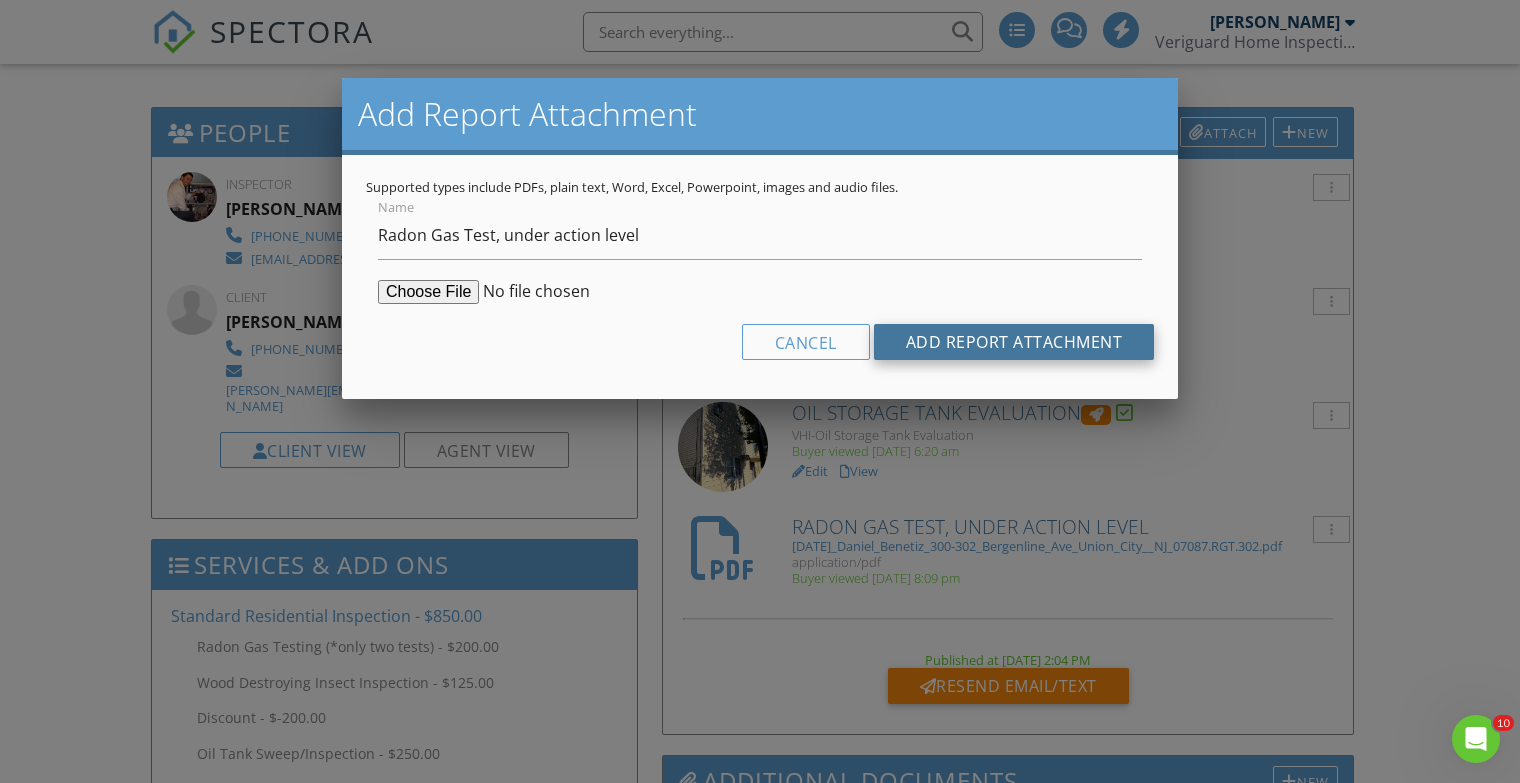 click on "Add Report Attachment" at bounding box center [1014, 342] 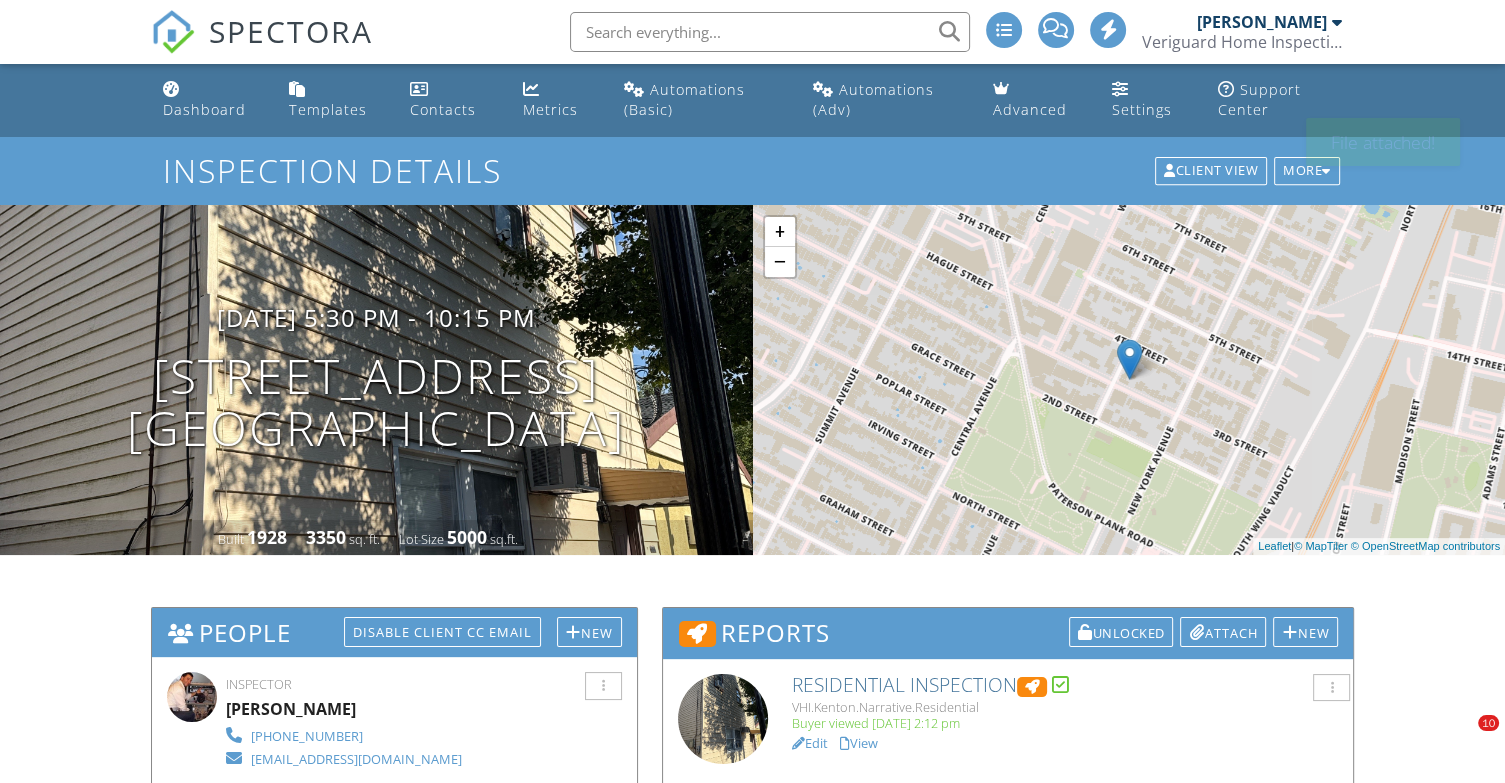 scroll, scrollTop: 0, scrollLeft: 0, axis: both 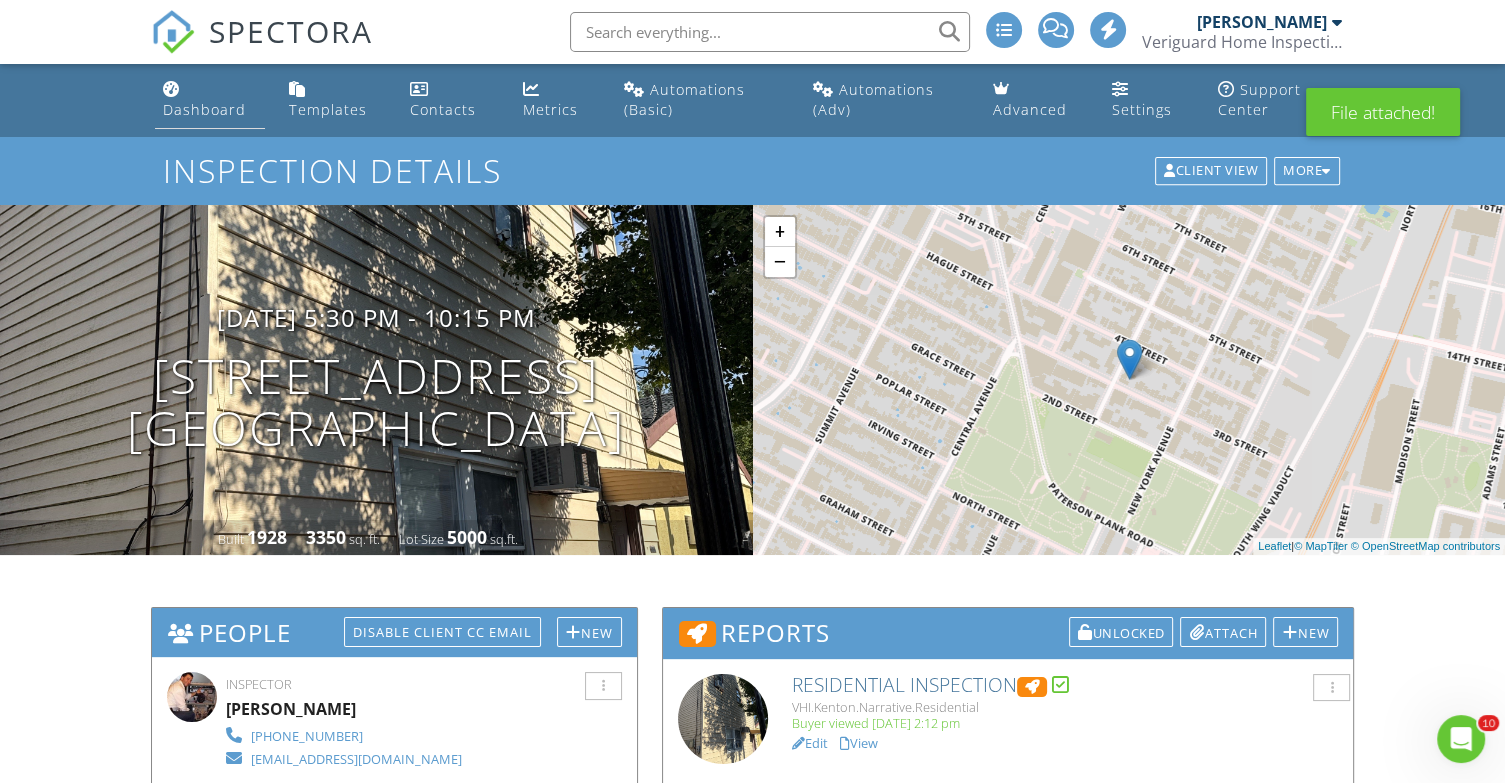 click on "Dashboard" at bounding box center (204, 109) 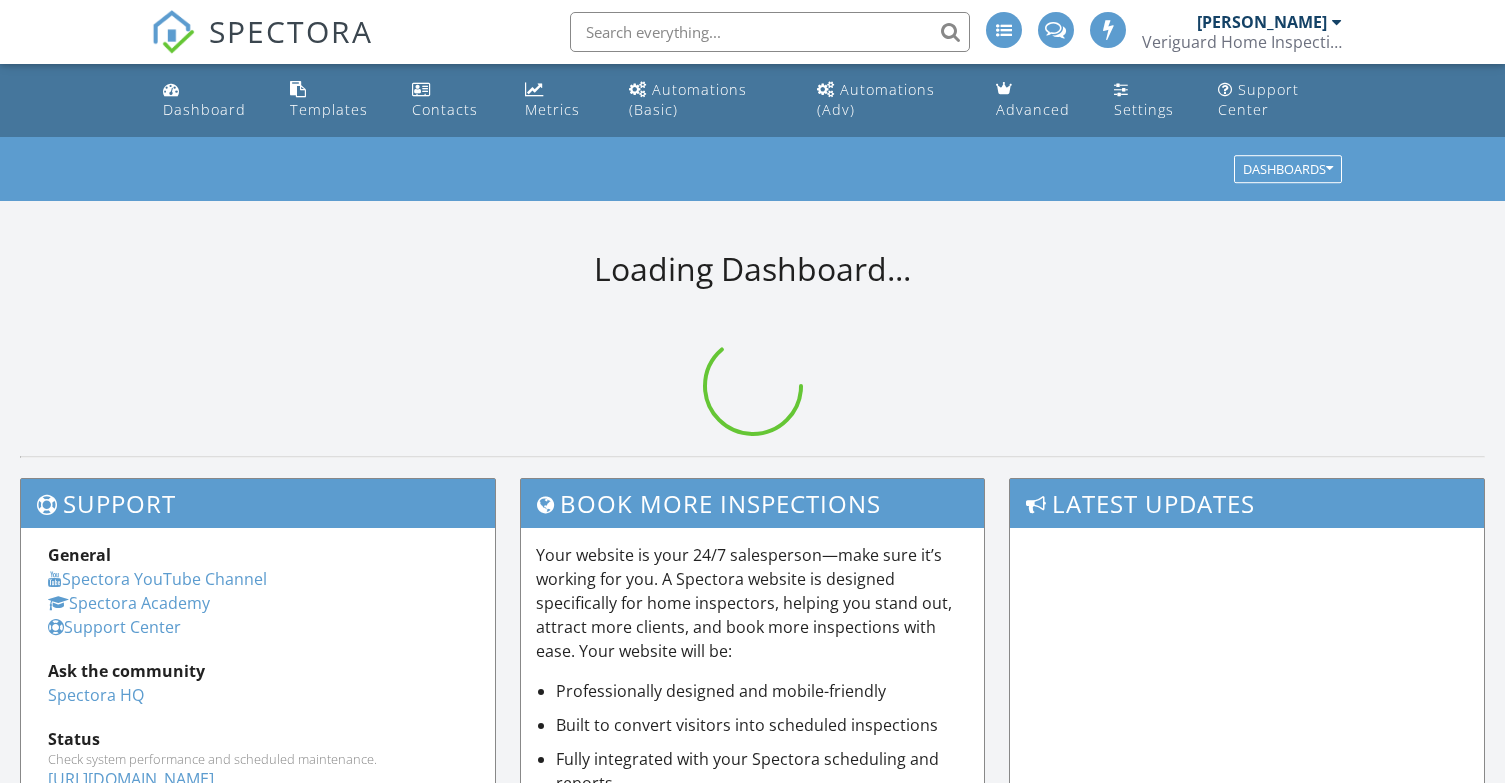 scroll, scrollTop: 0, scrollLeft: 0, axis: both 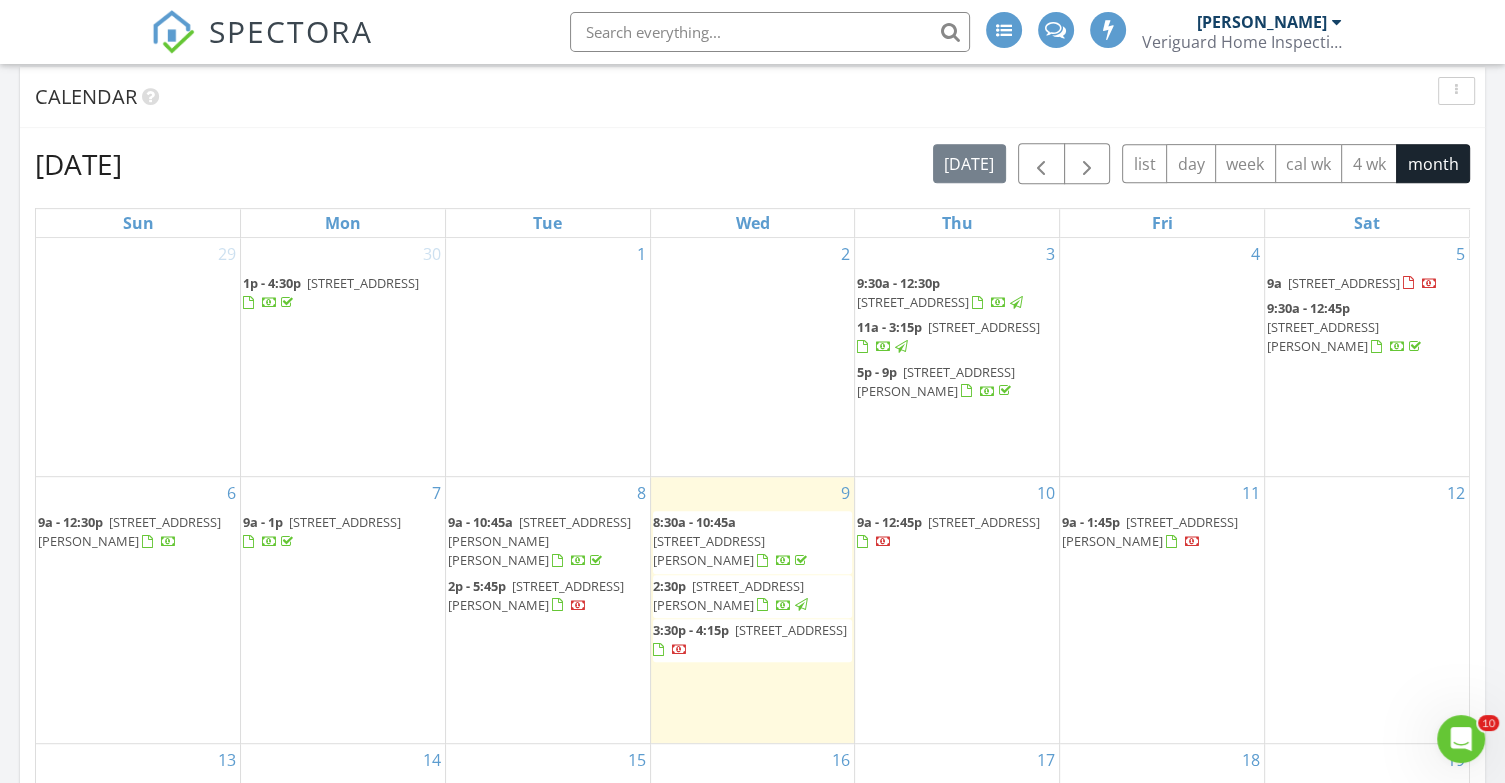 click on "265 Park Ave, North Caldwell 07006" at bounding box center (936, 381) 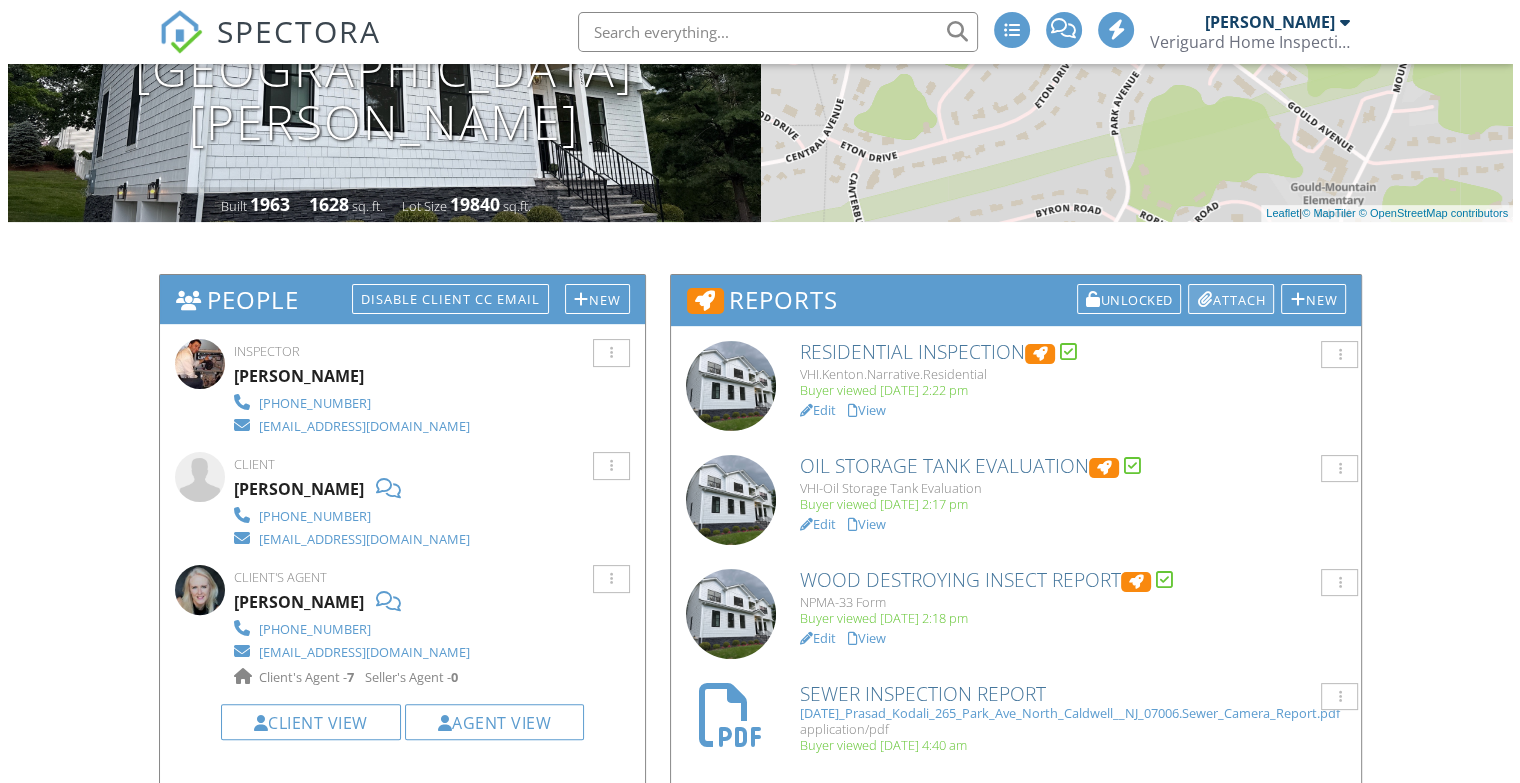 scroll, scrollTop: 333, scrollLeft: 0, axis: vertical 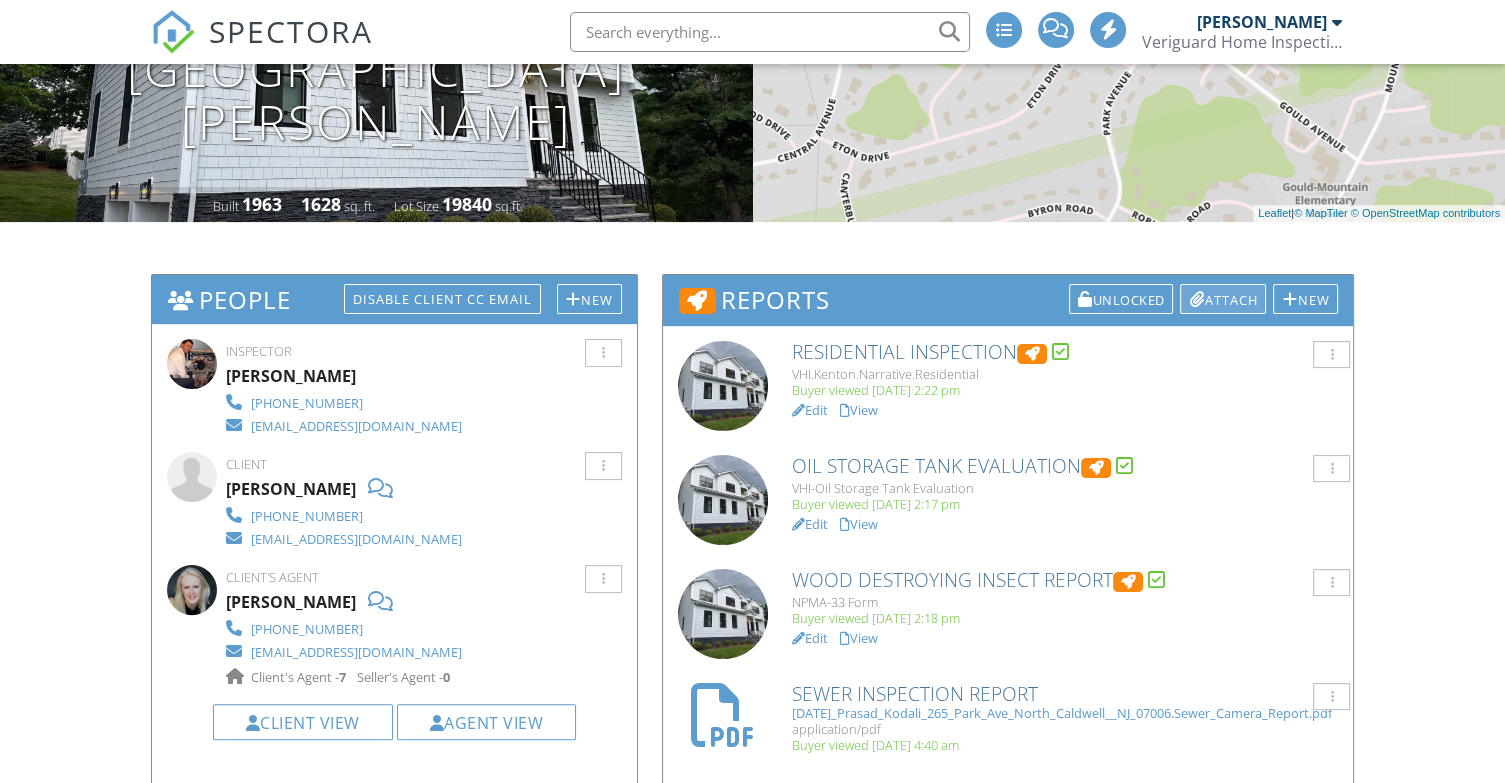 click on "Attach" at bounding box center (1223, 299) 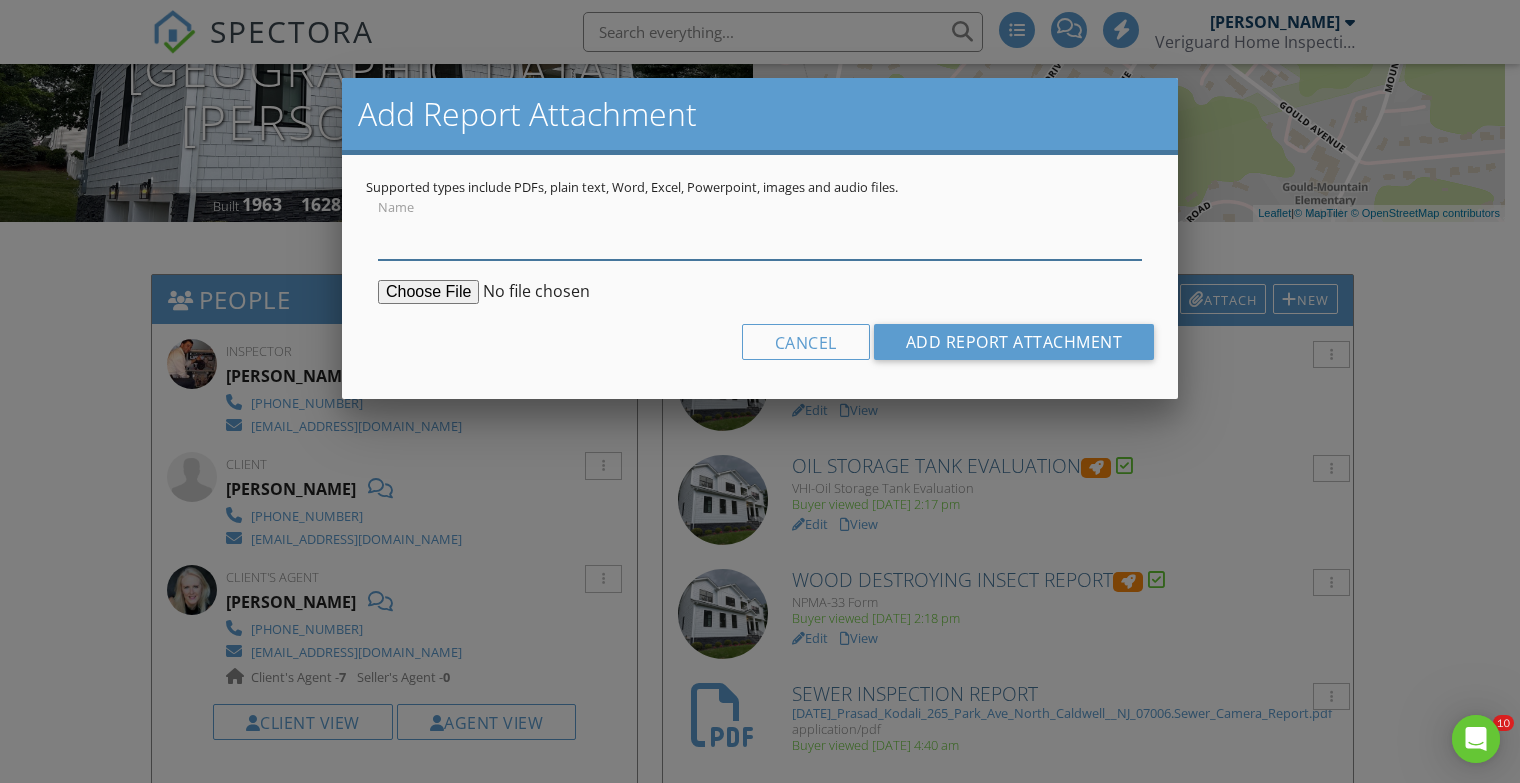 scroll, scrollTop: 0, scrollLeft: 0, axis: both 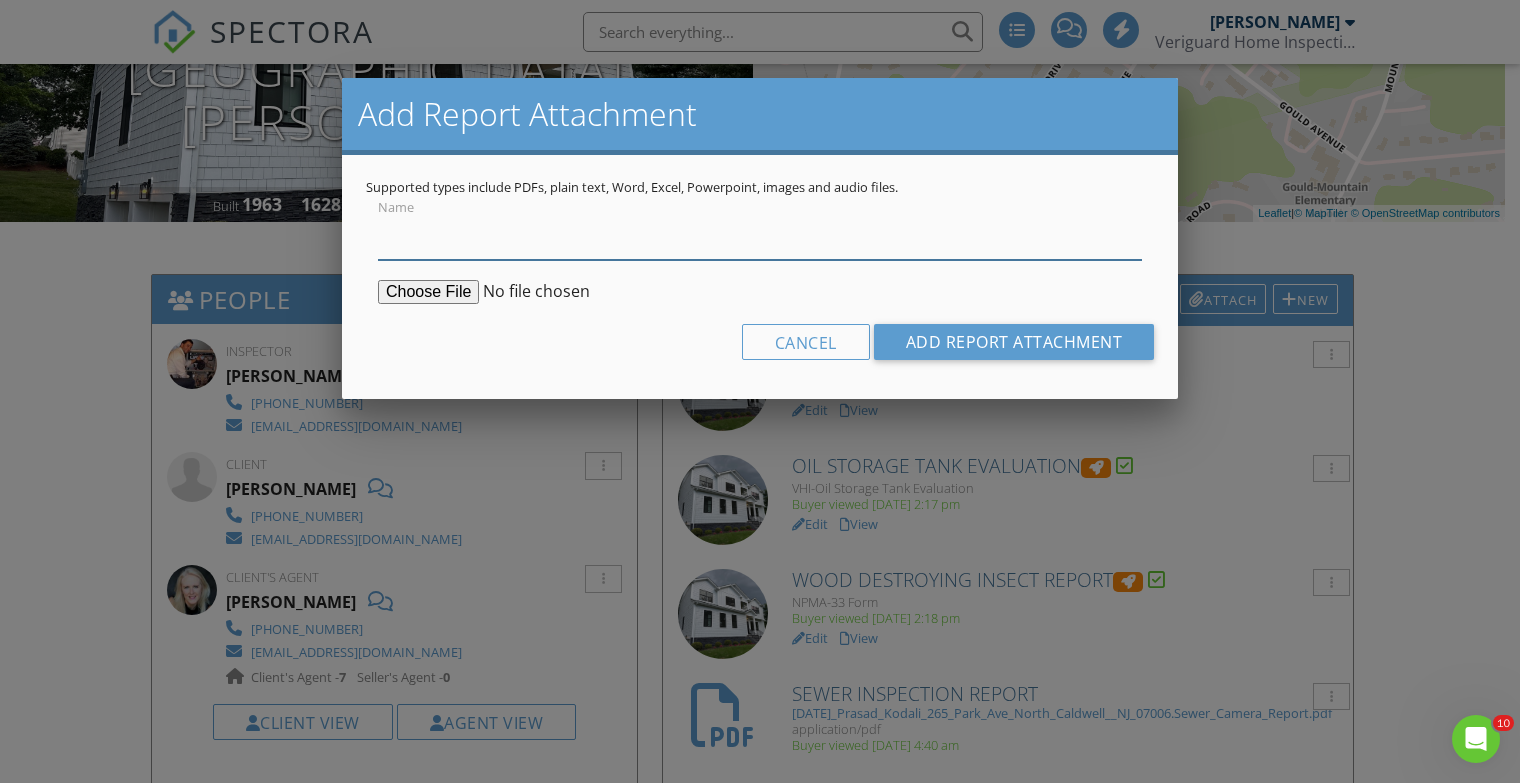 click on "Name" at bounding box center (760, 235) 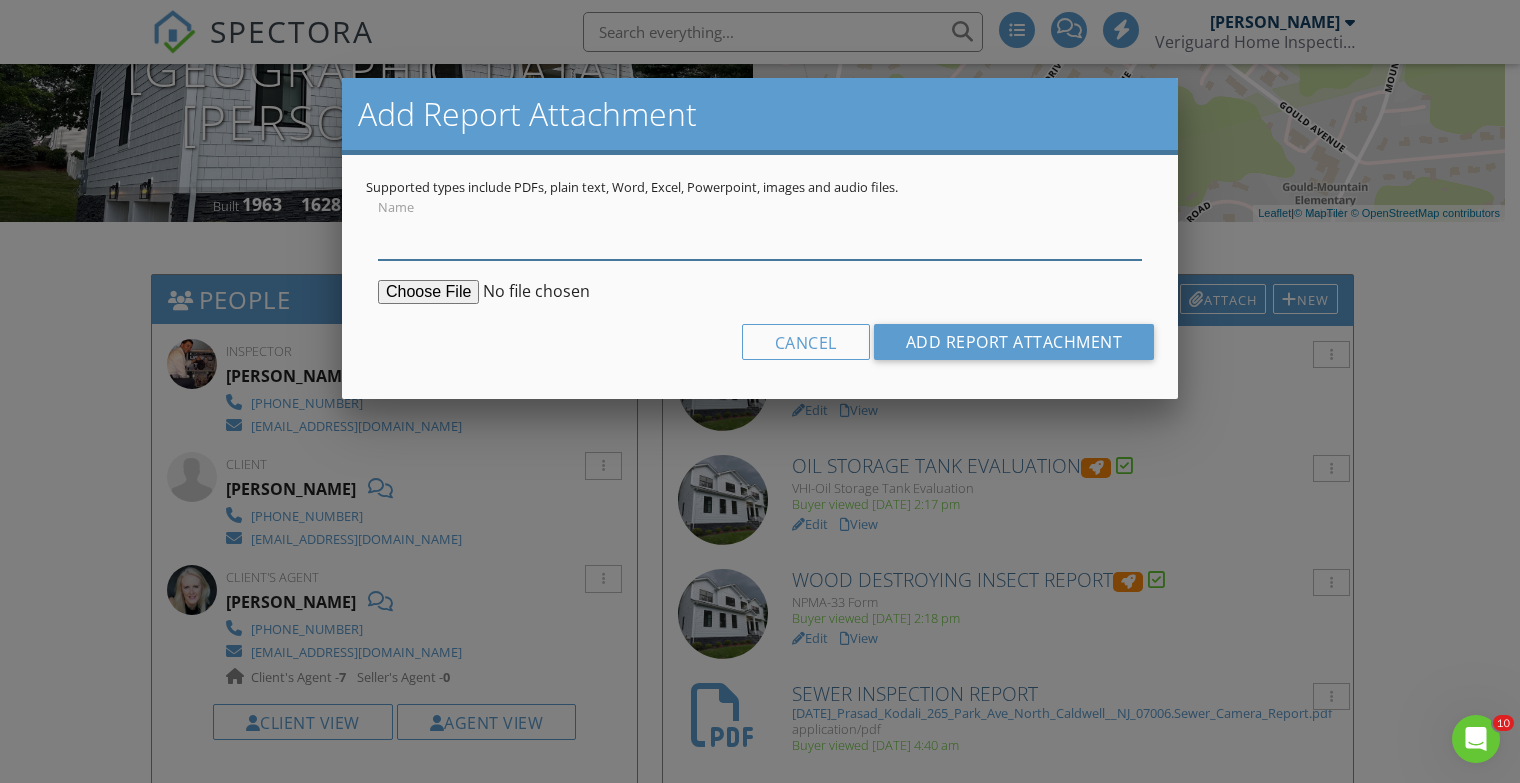 type on "Radon Gas Test, under action level" 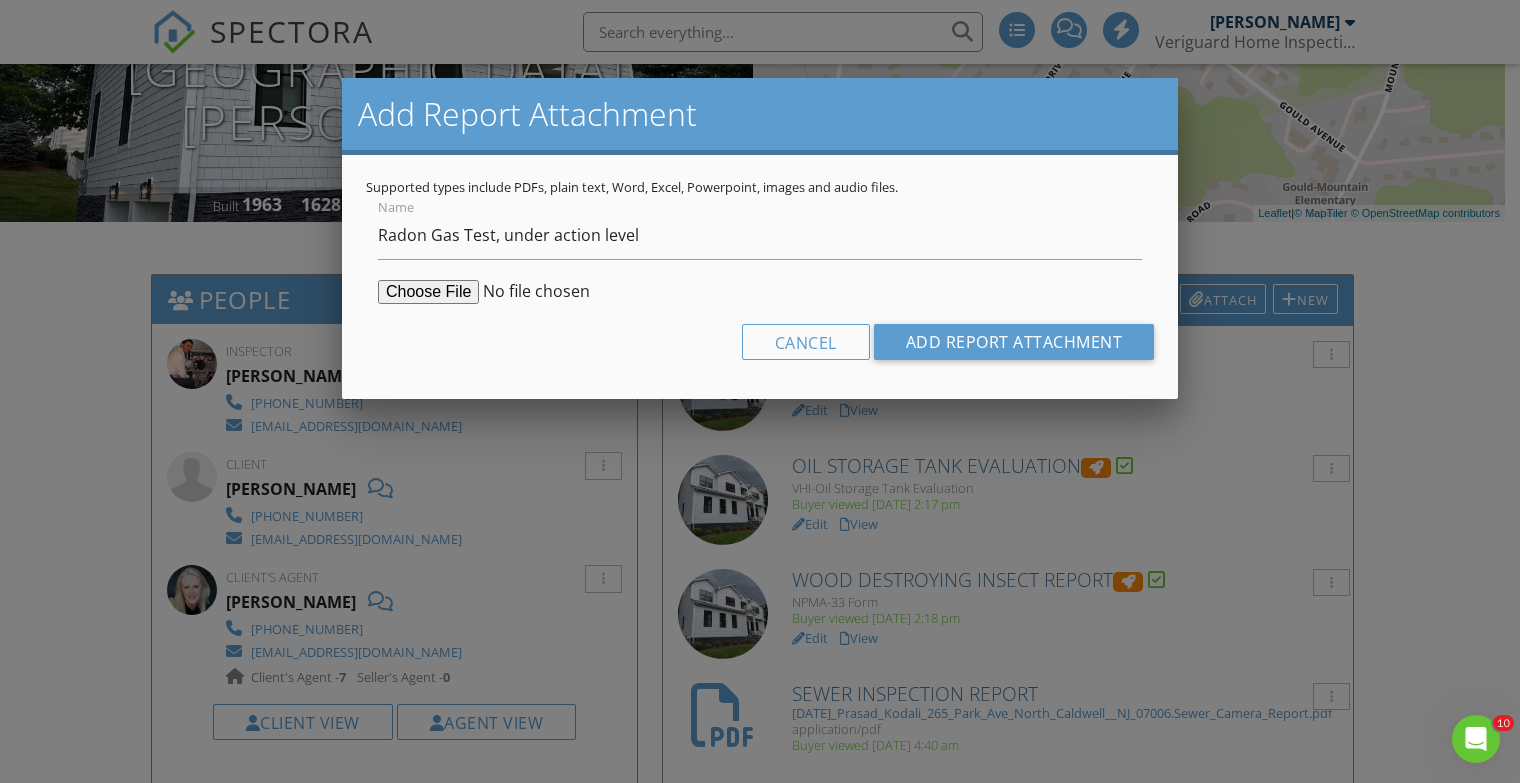 click at bounding box center [531, 292] 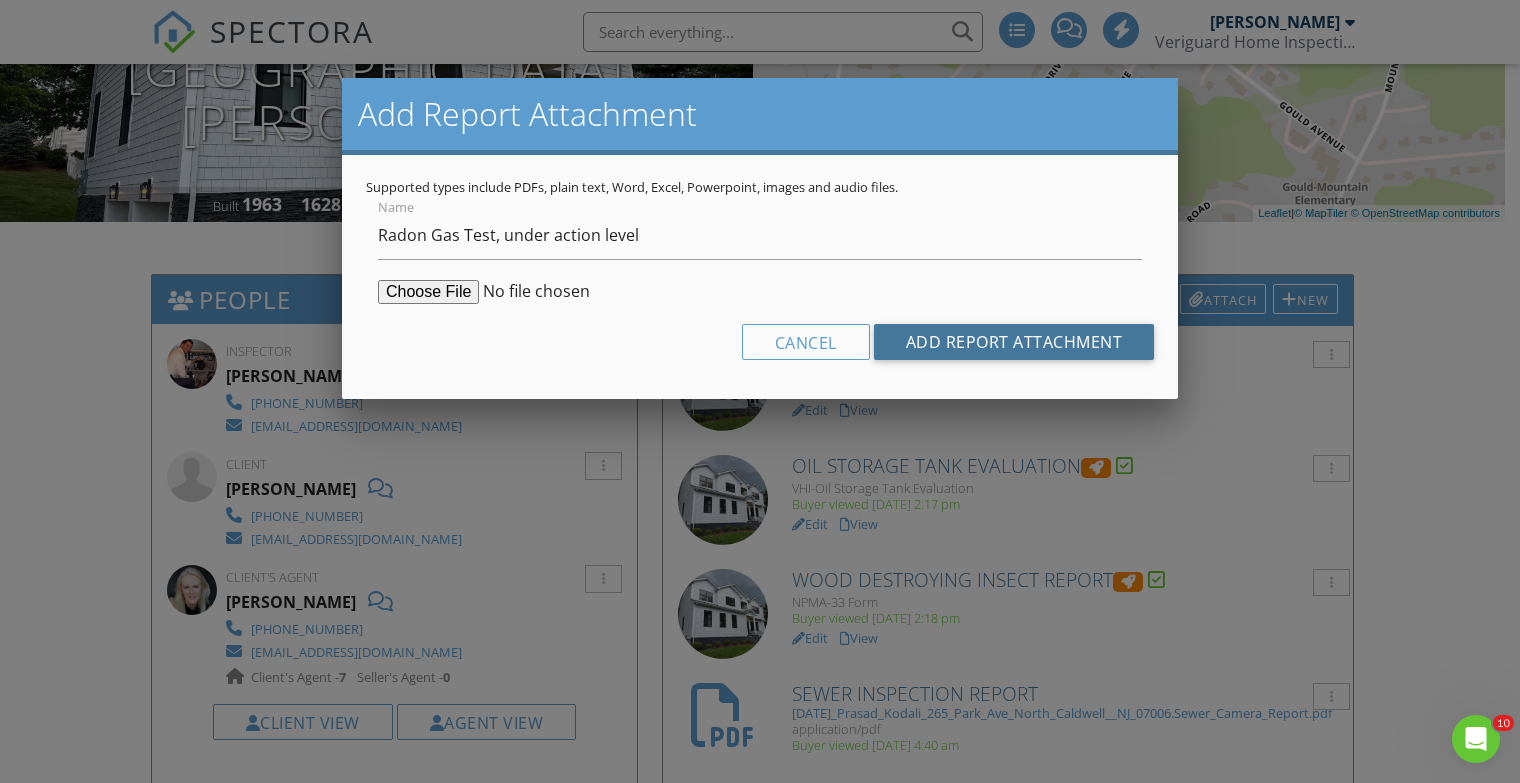 click on "Add Report Attachment" at bounding box center (1014, 342) 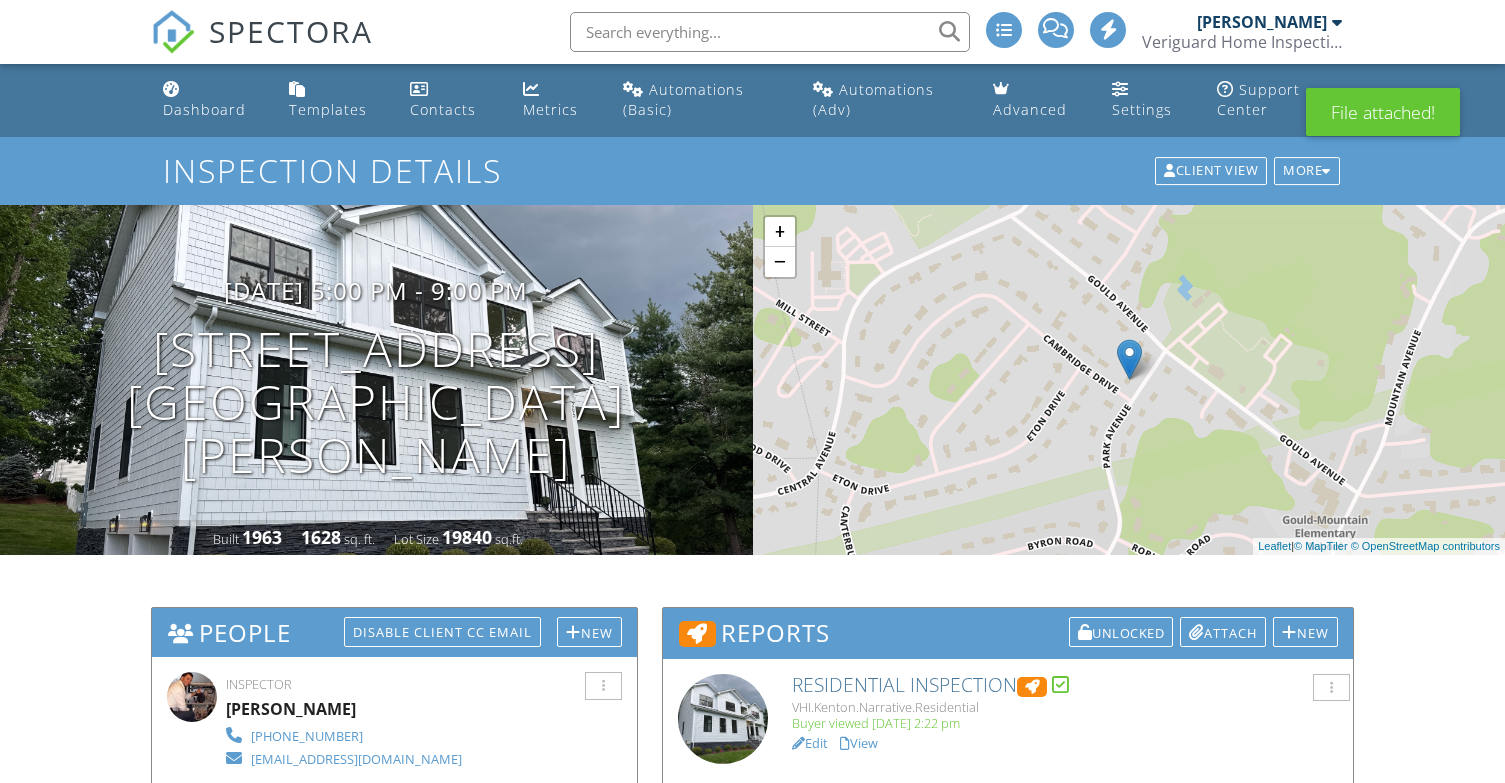 scroll, scrollTop: 0, scrollLeft: 0, axis: both 